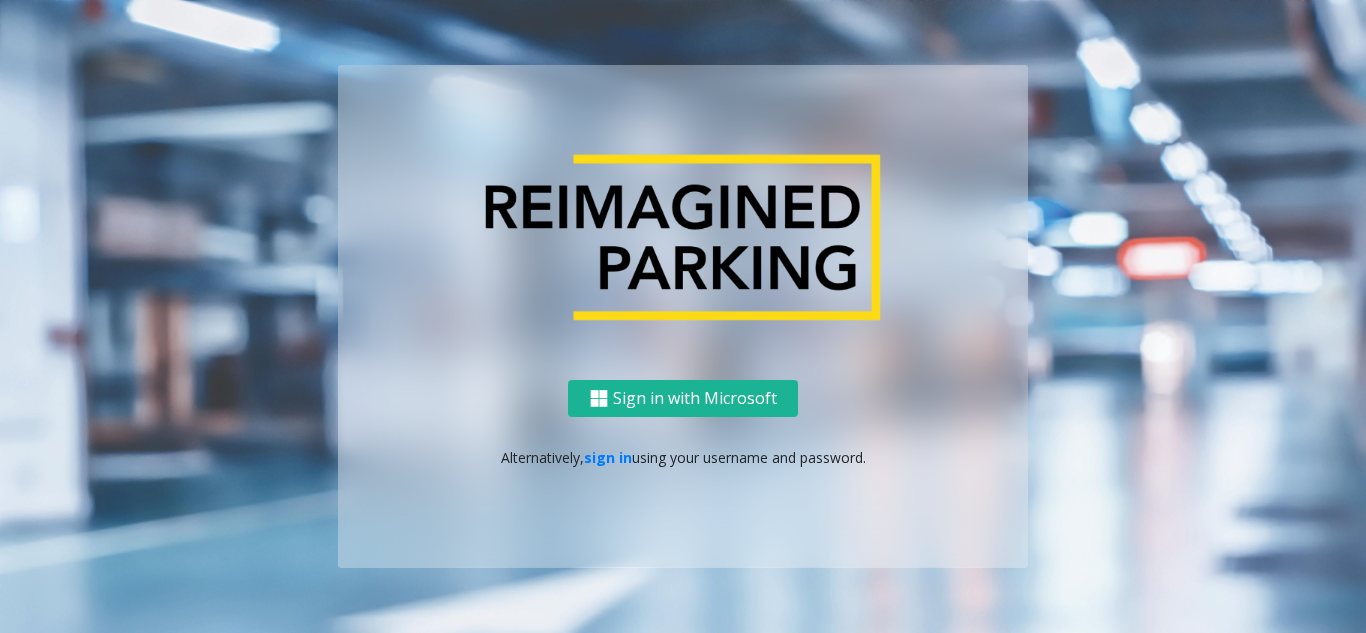 scroll, scrollTop: 0, scrollLeft: 0, axis: both 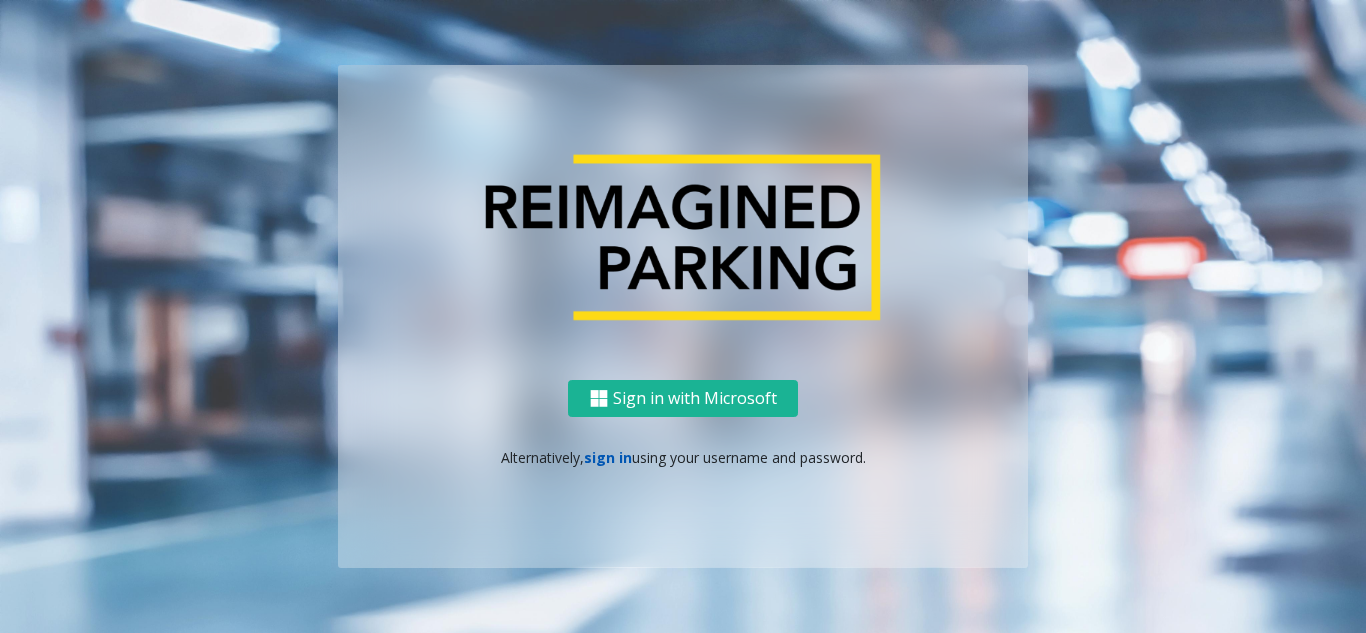 click on "sign in" 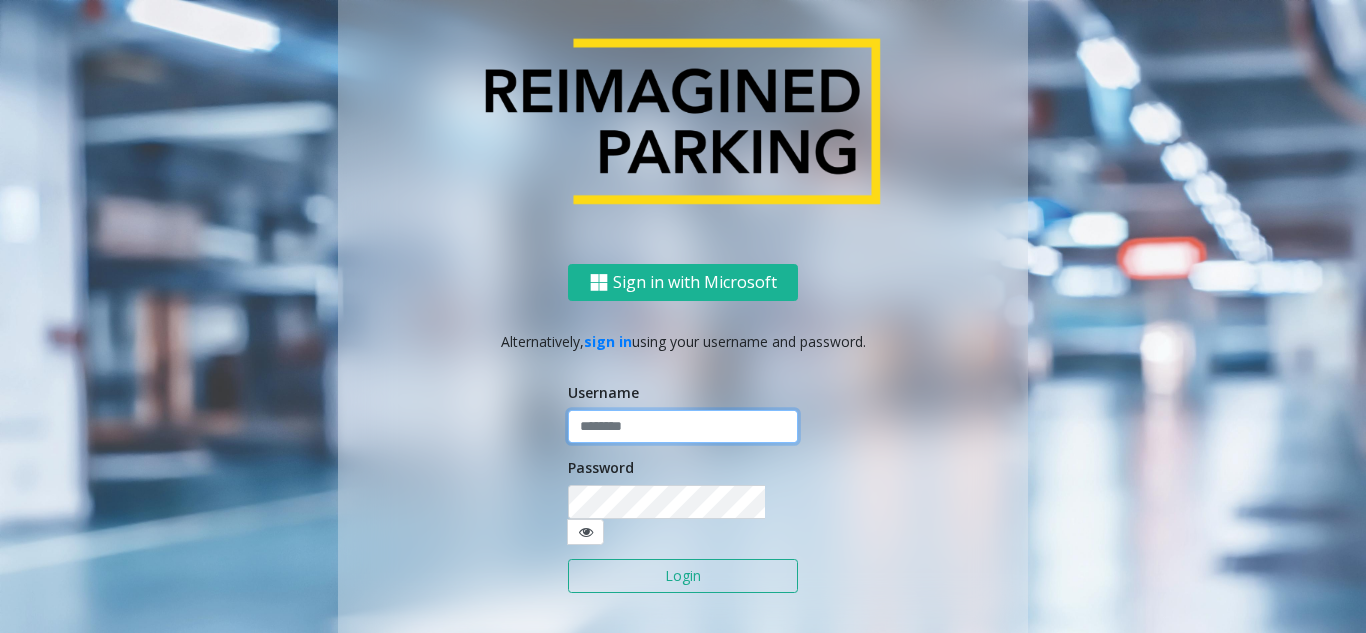 click 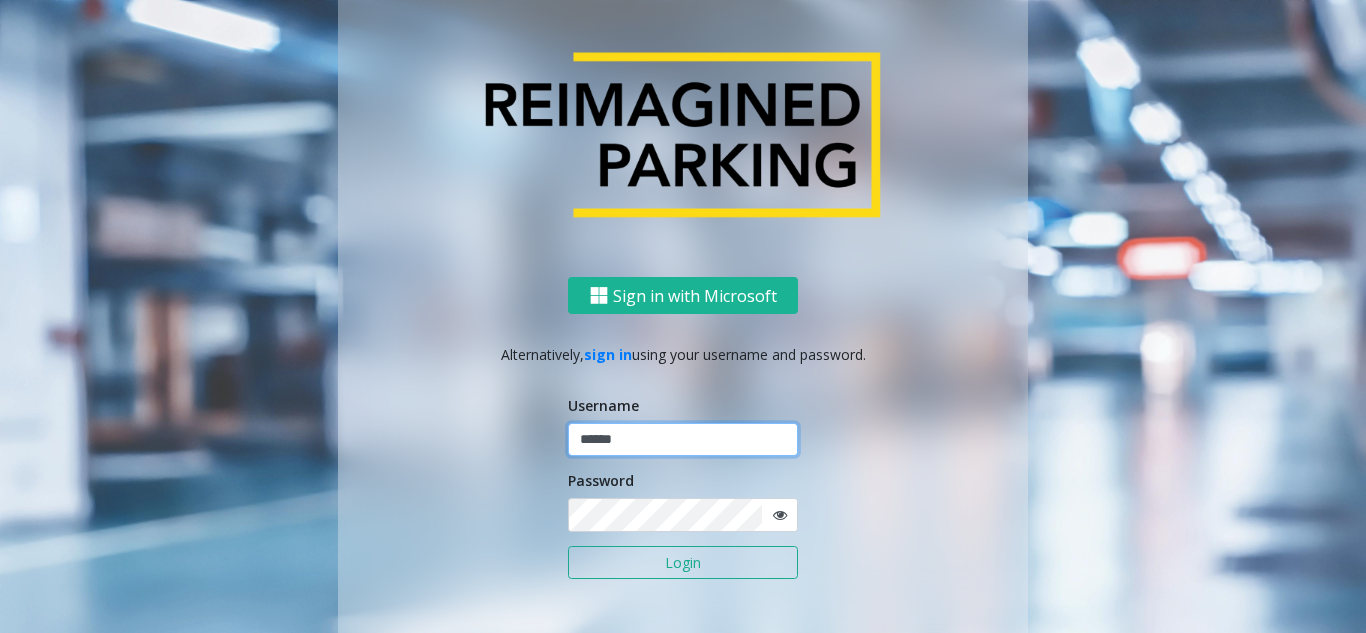 type on "******" 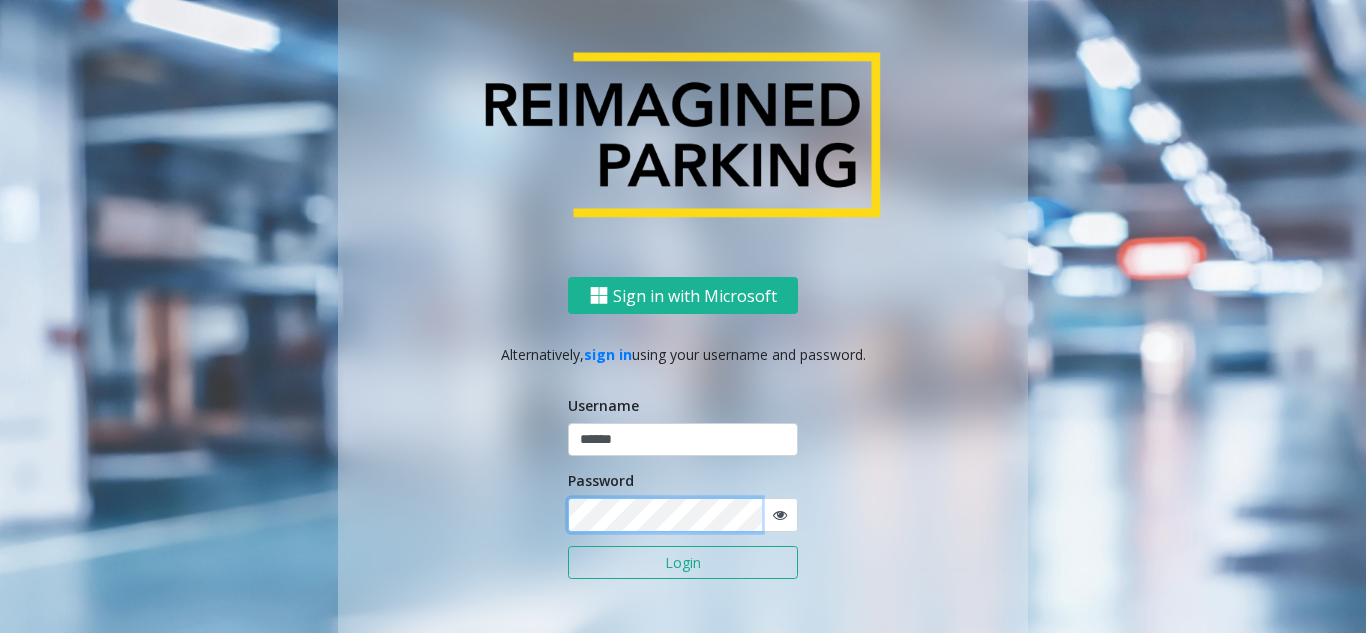 click on "Login" 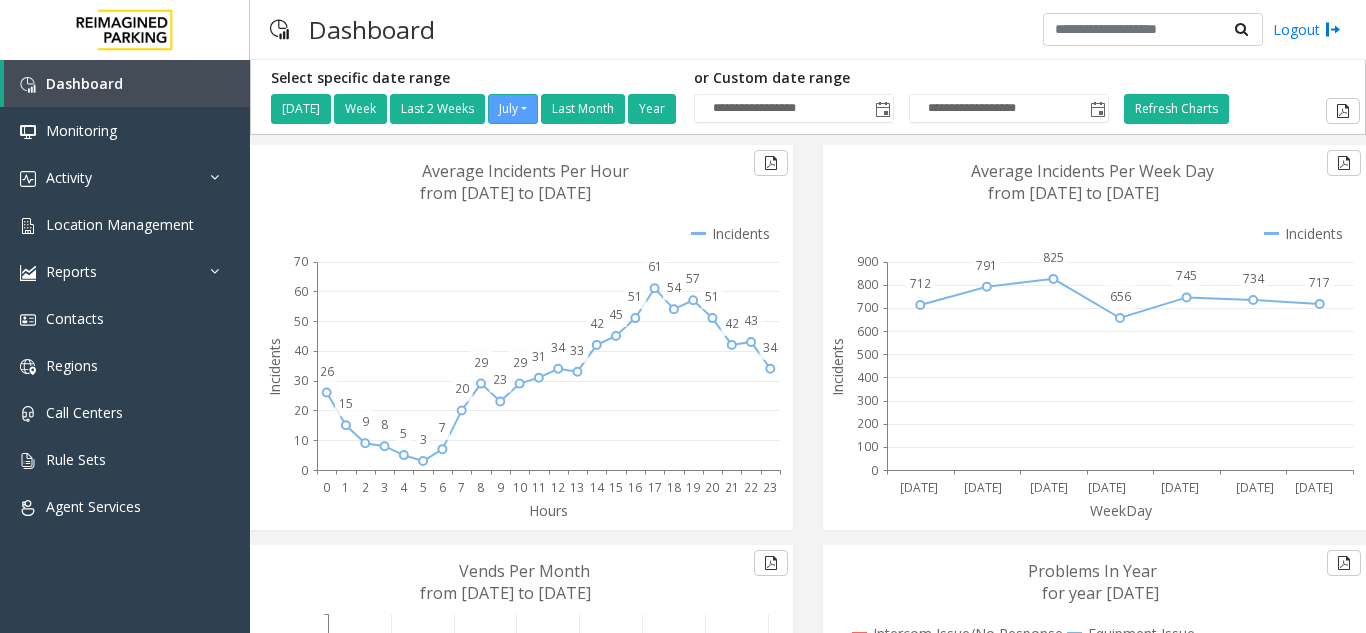 scroll, scrollTop: 0, scrollLeft: 0, axis: both 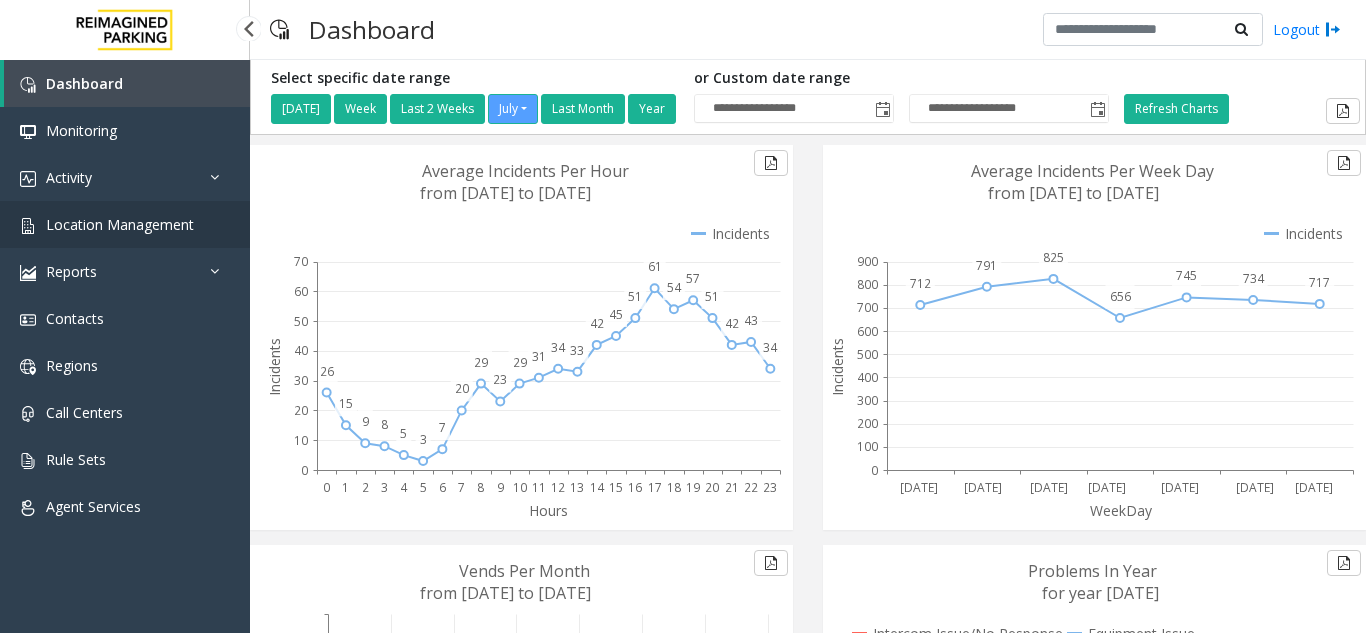click on "Location Management" at bounding box center [120, 224] 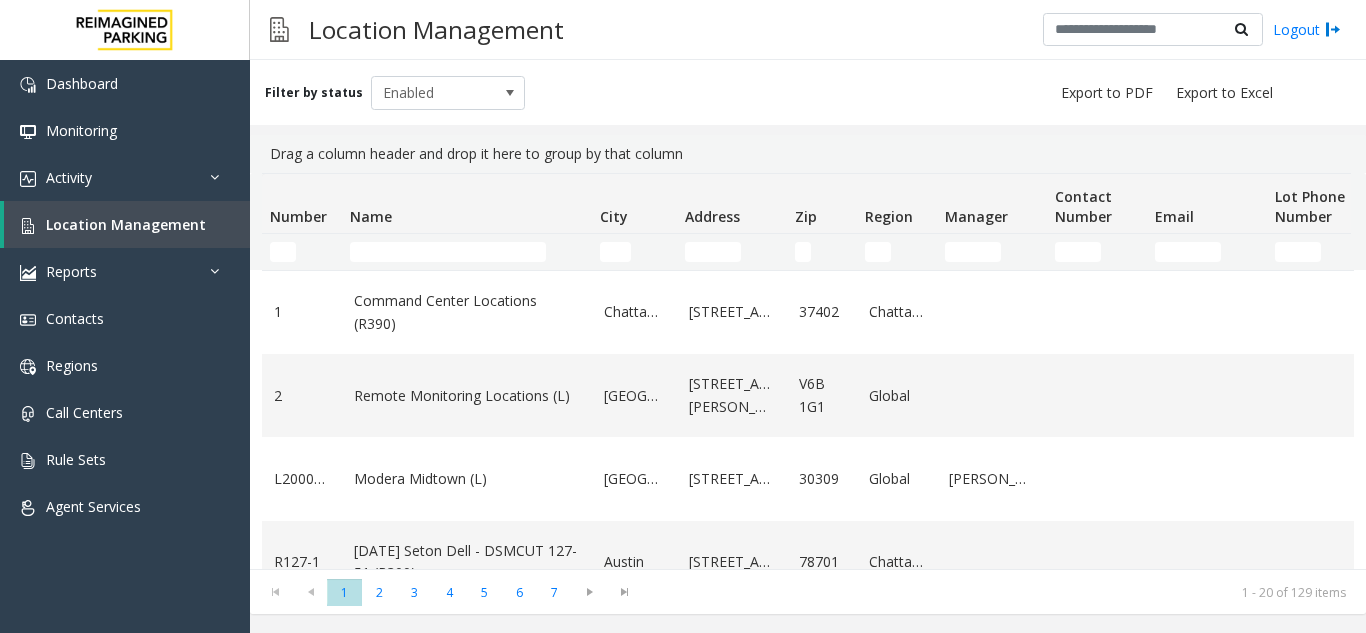 click on "Name" 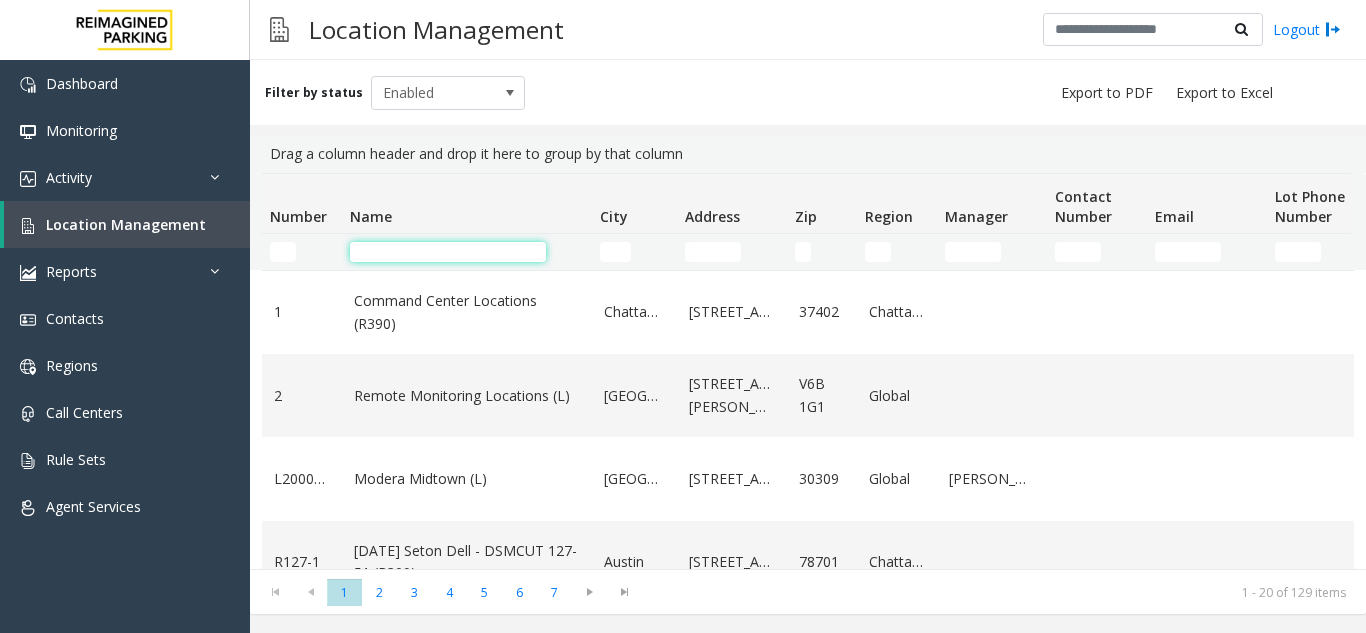 click 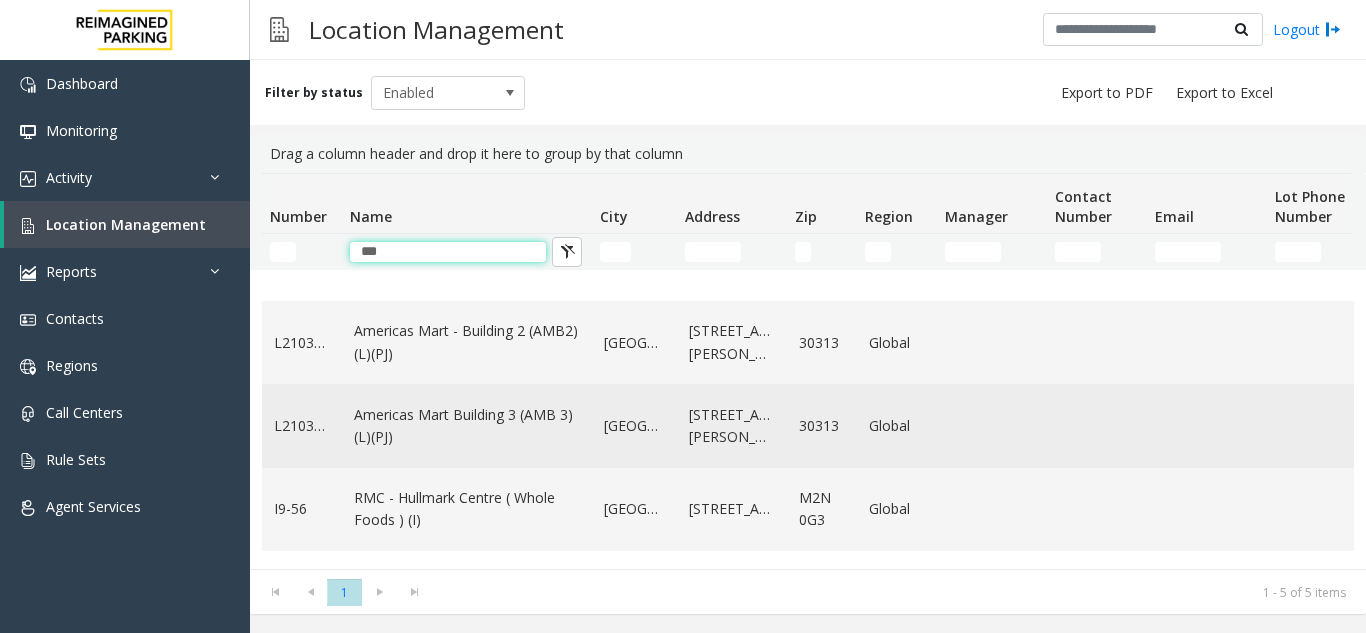 scroll, scrollTop: 134, scrollLeft: 0, axis: vertical 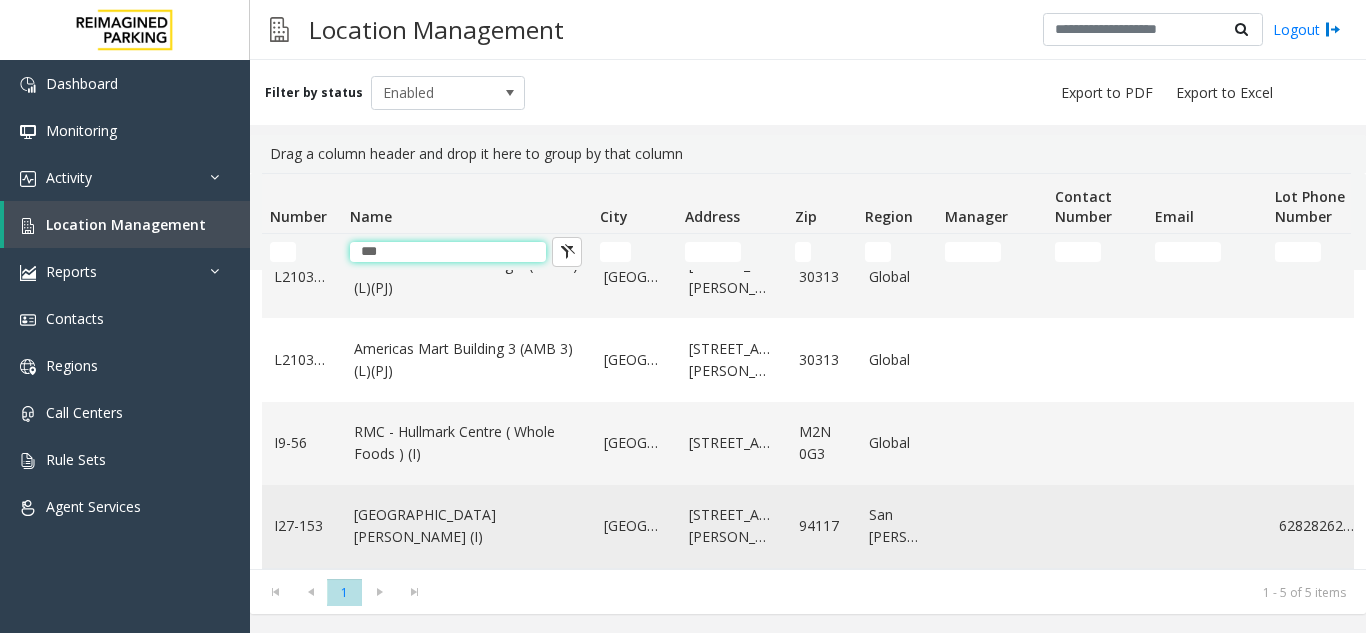 type on "***" 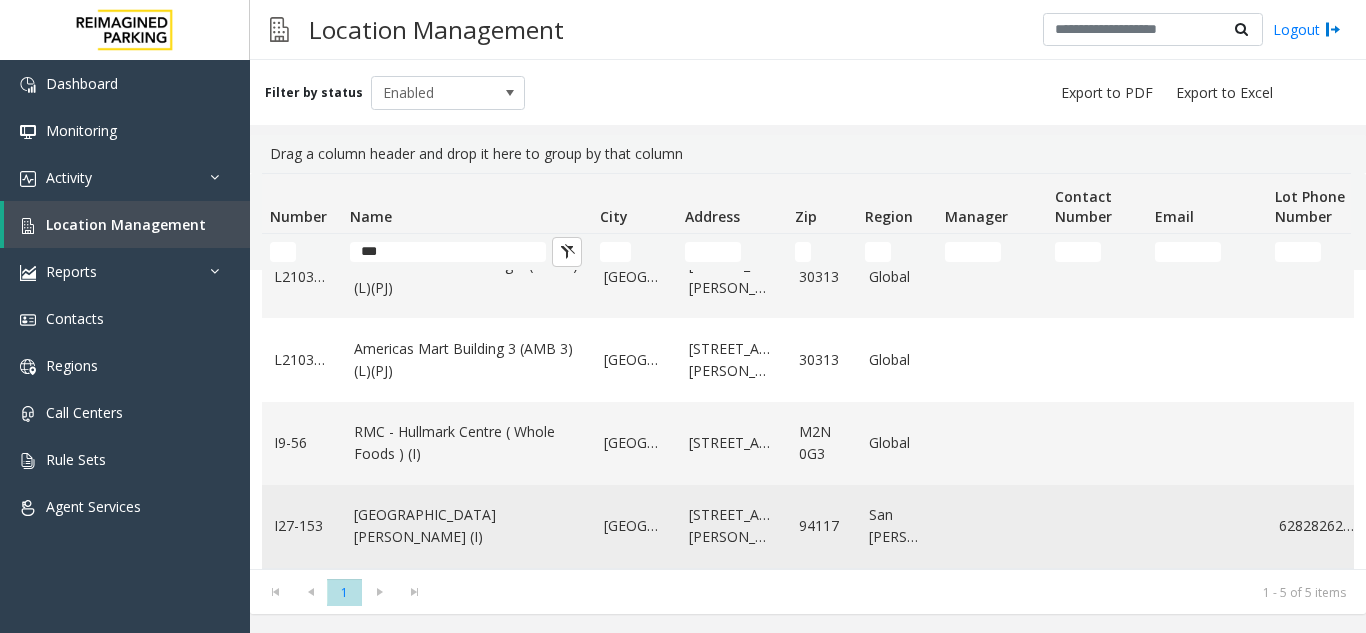 click on "[GEOGRAPHIC_DATA][PERSON_NAME] (I)" 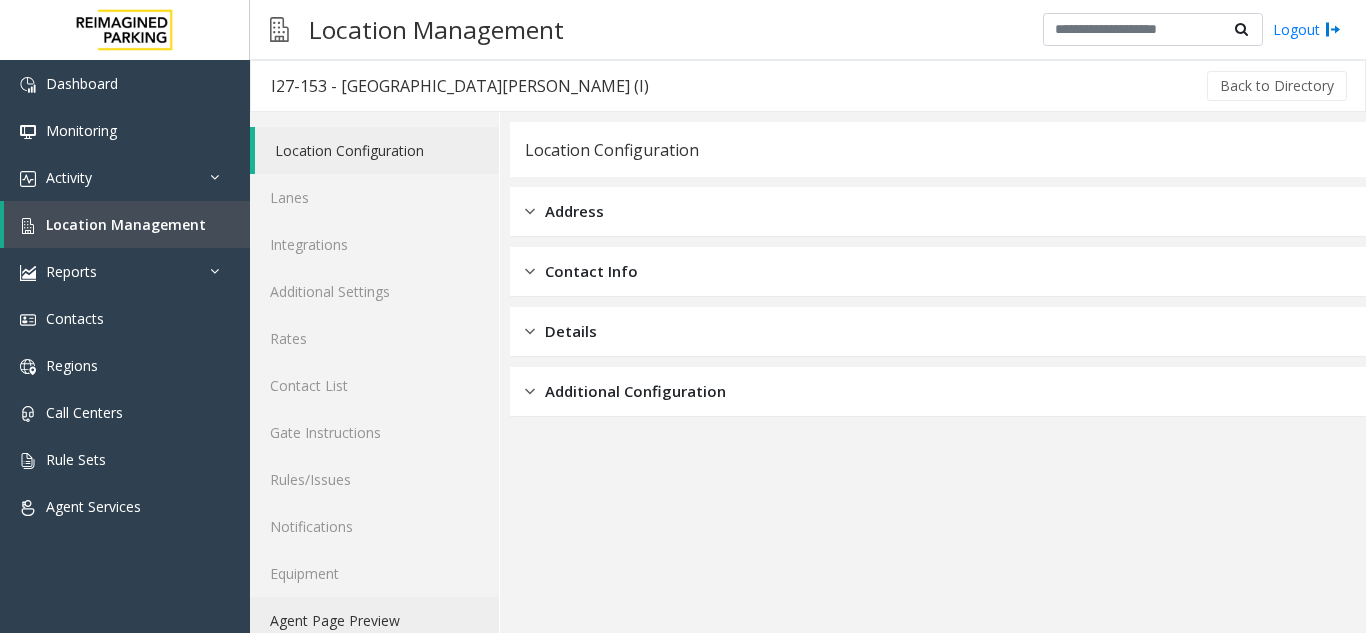 click on "Agent Page Preview" 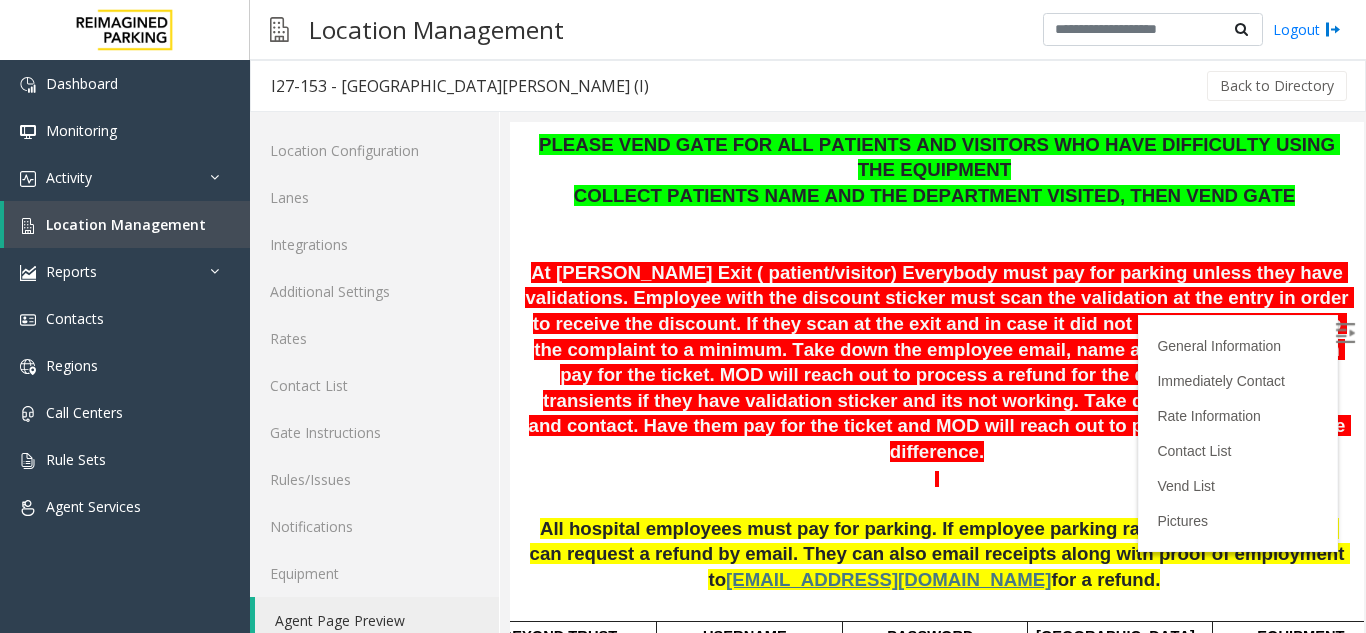 scroll, scrollTop: 600, scrollLeft: 0, axis: vertical 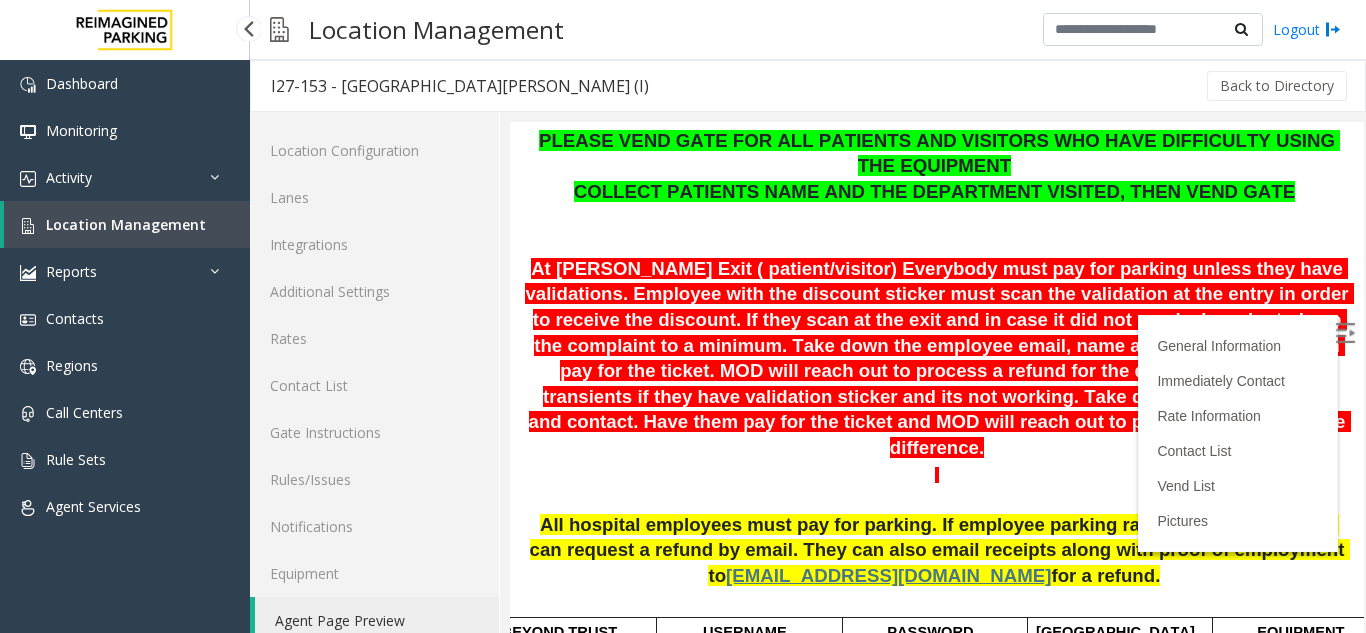 click on "Location Management" at bounding box center (127, 224) 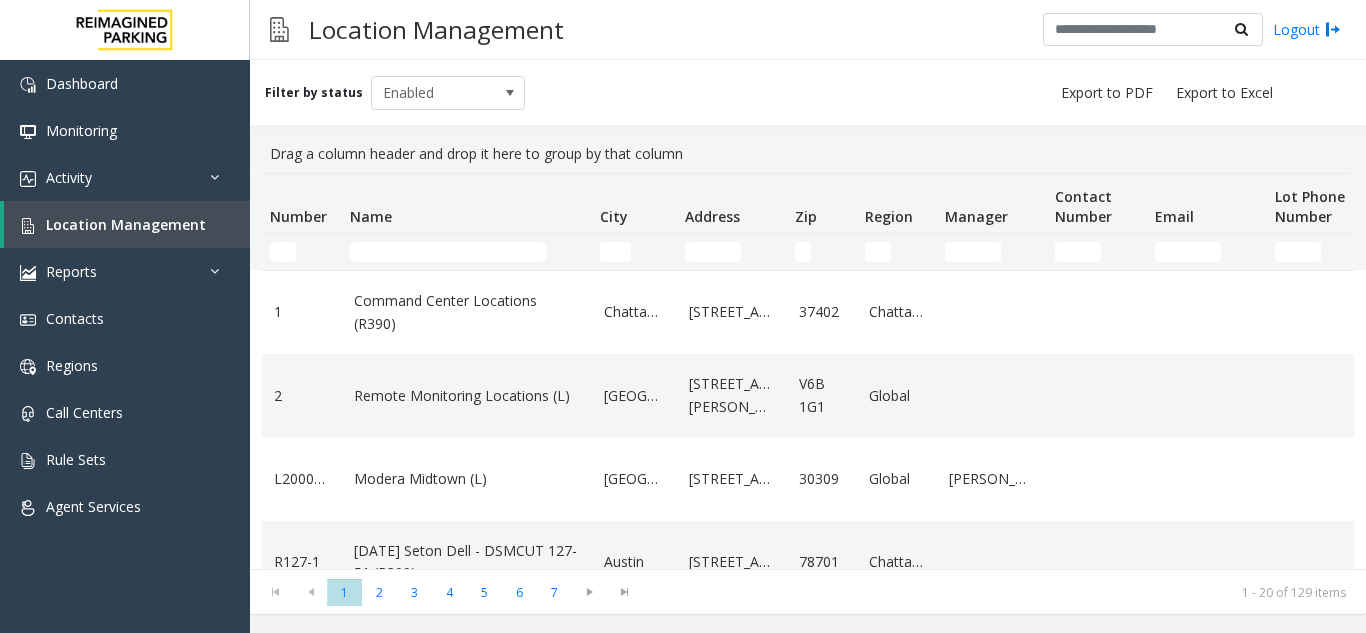 click on "Filter by status Enabled" 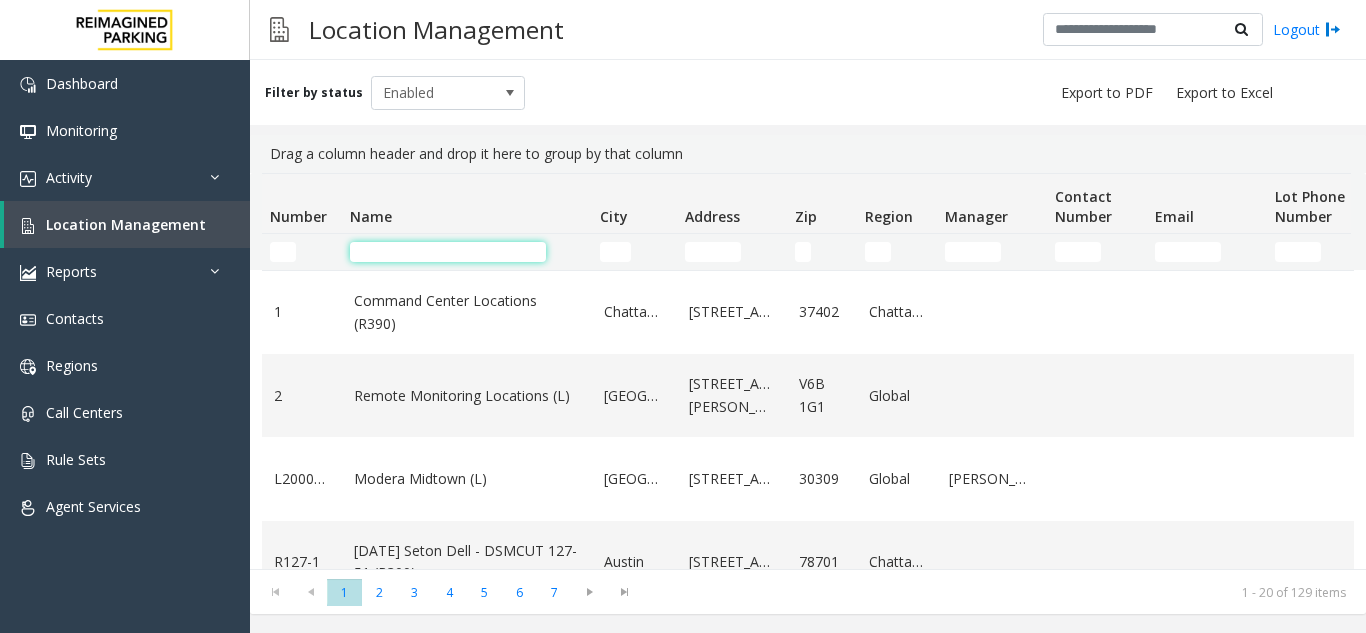 click 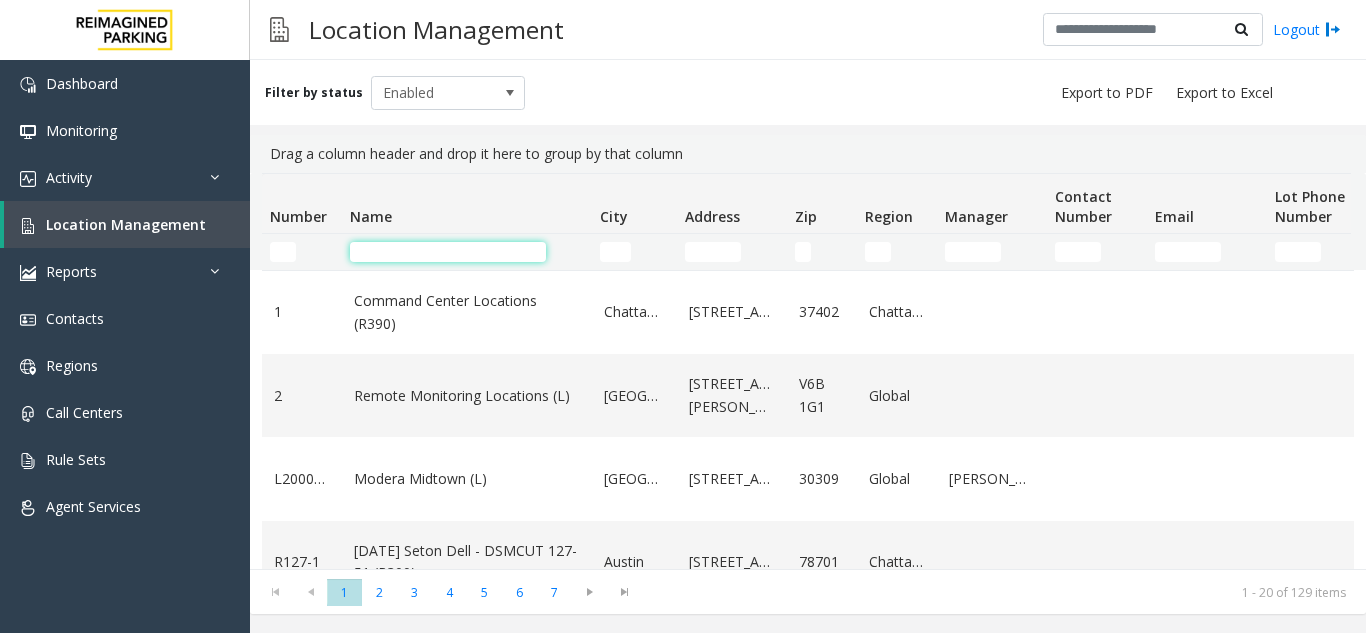 click on "Name" 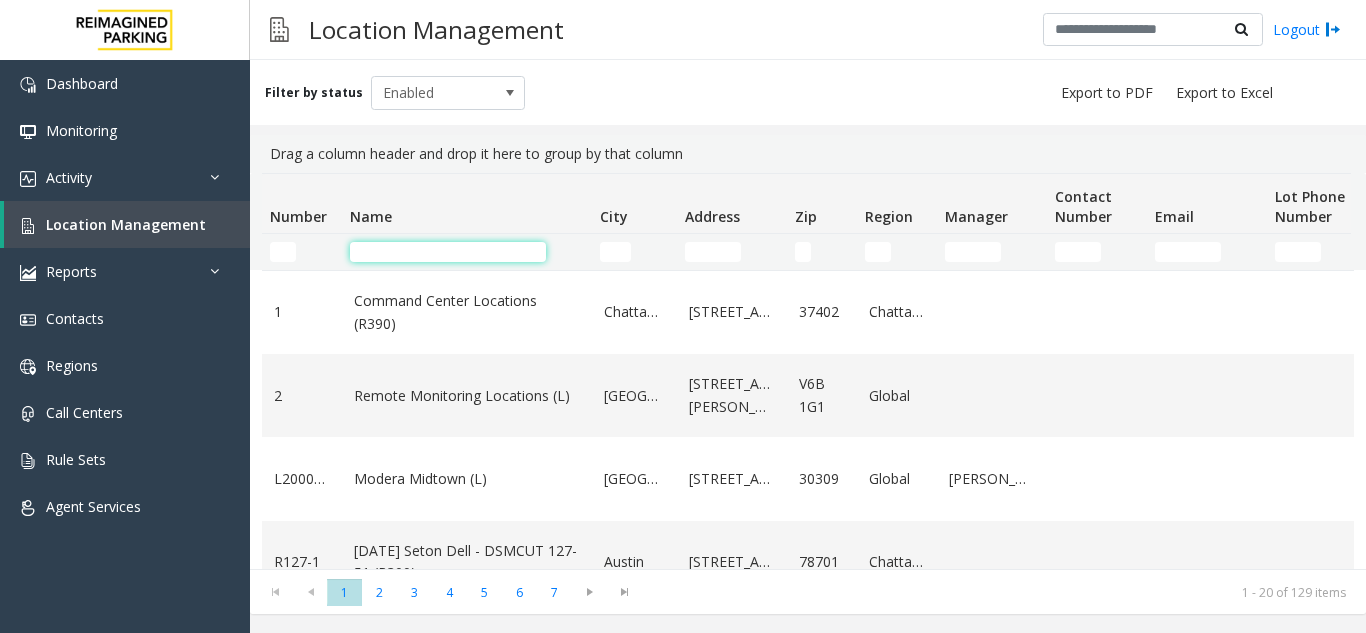 click 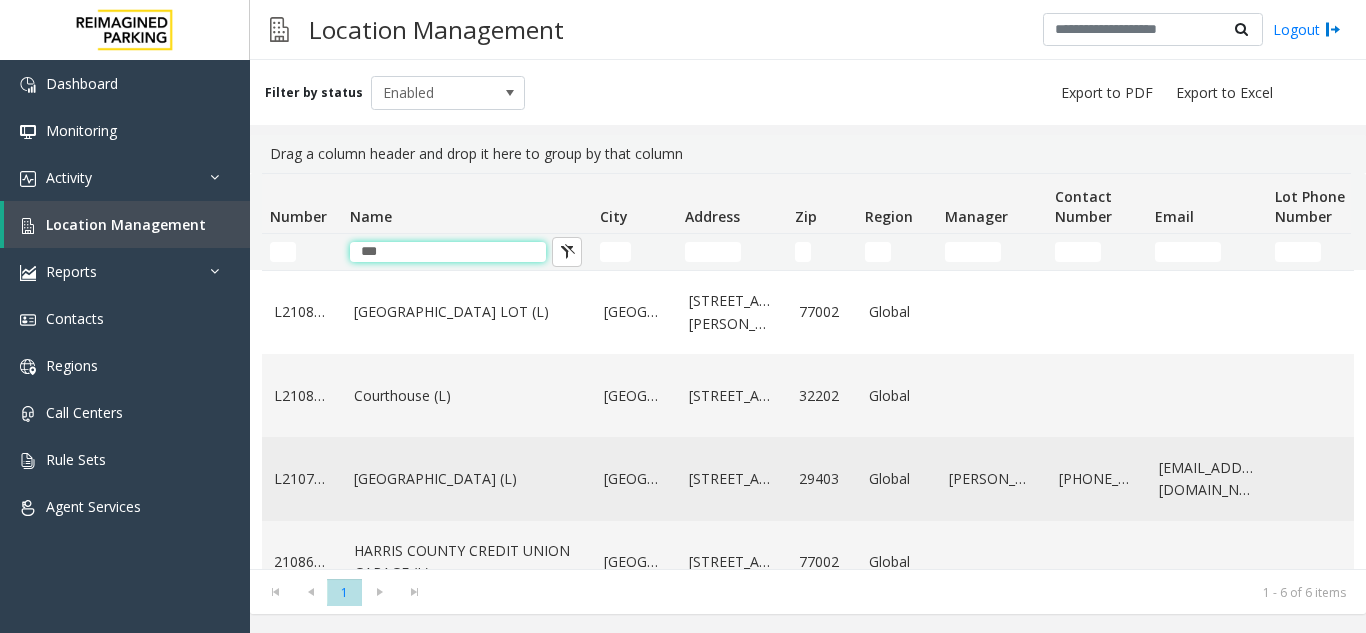 type on "***" 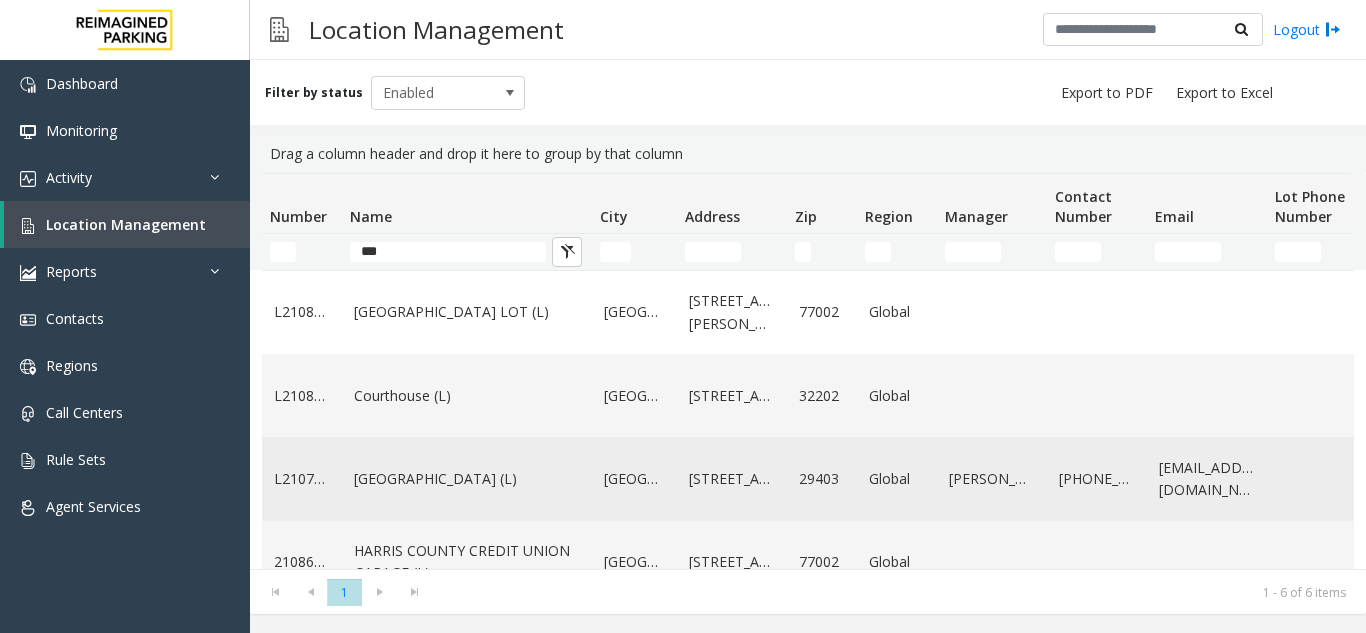 click on "[GEOGRAPHIC_DATA] (L)" 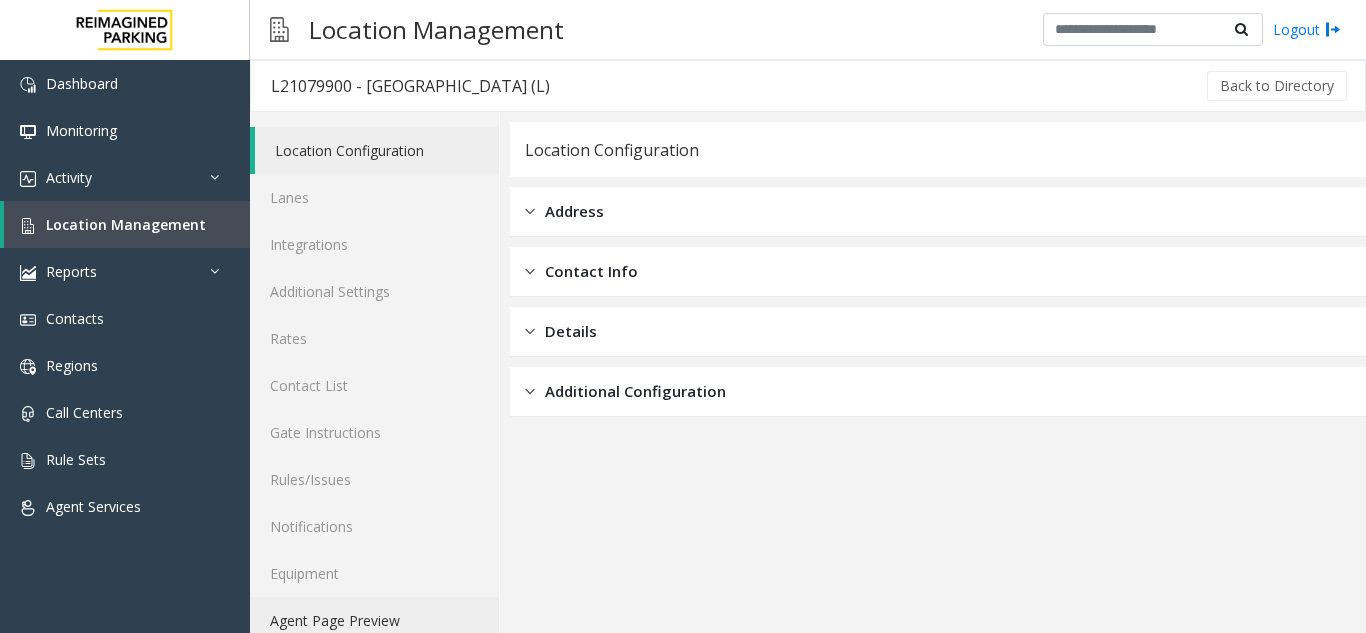 click on "Agent Page Preview" 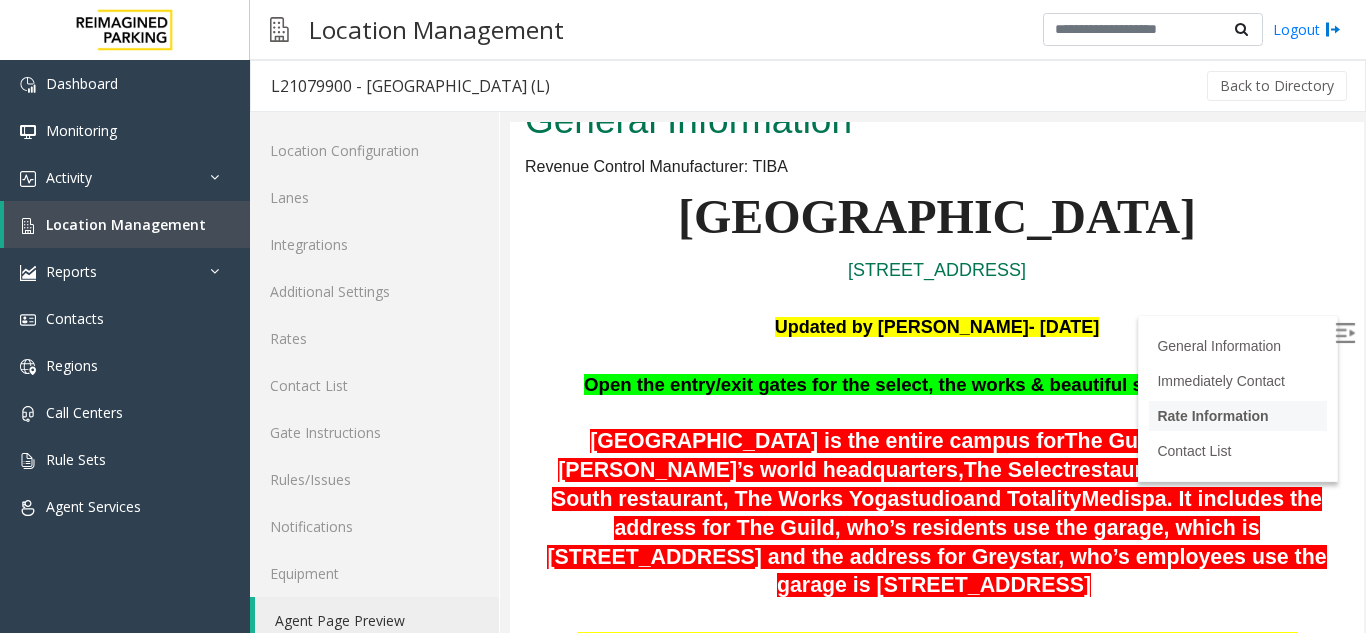 scroll, scrollTop: 100, scrollLeft: 0, axis: vertical 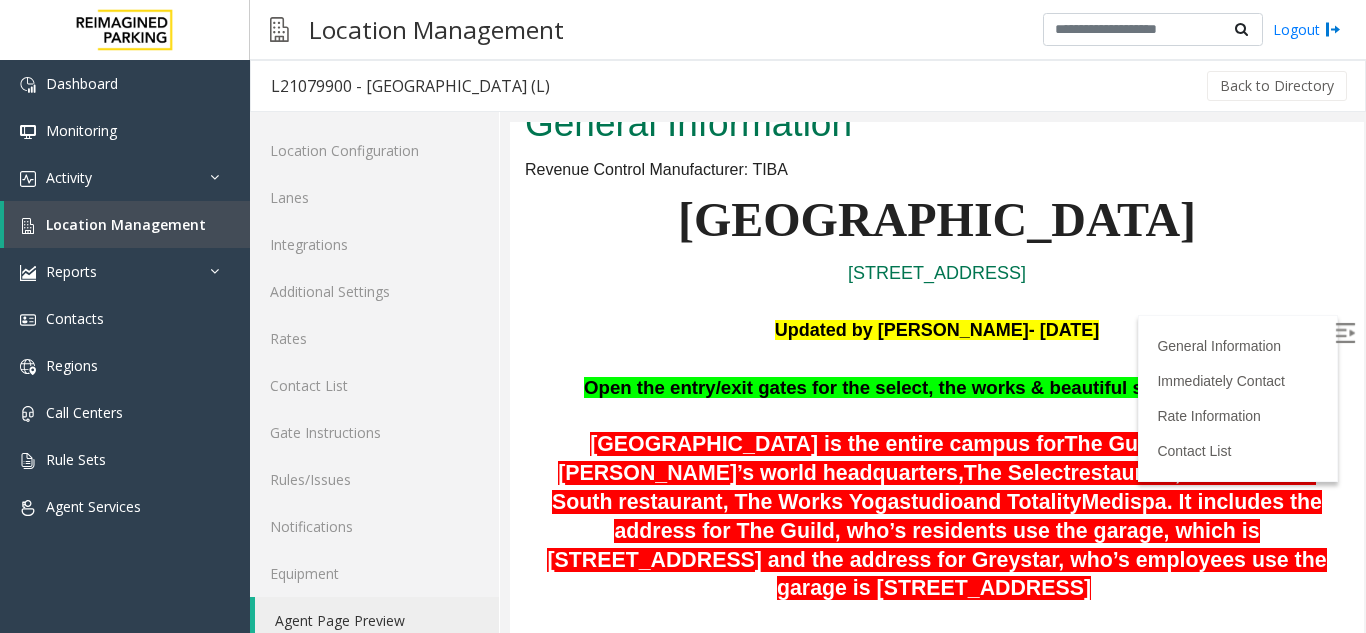 click at bounding box center (1345, 333) 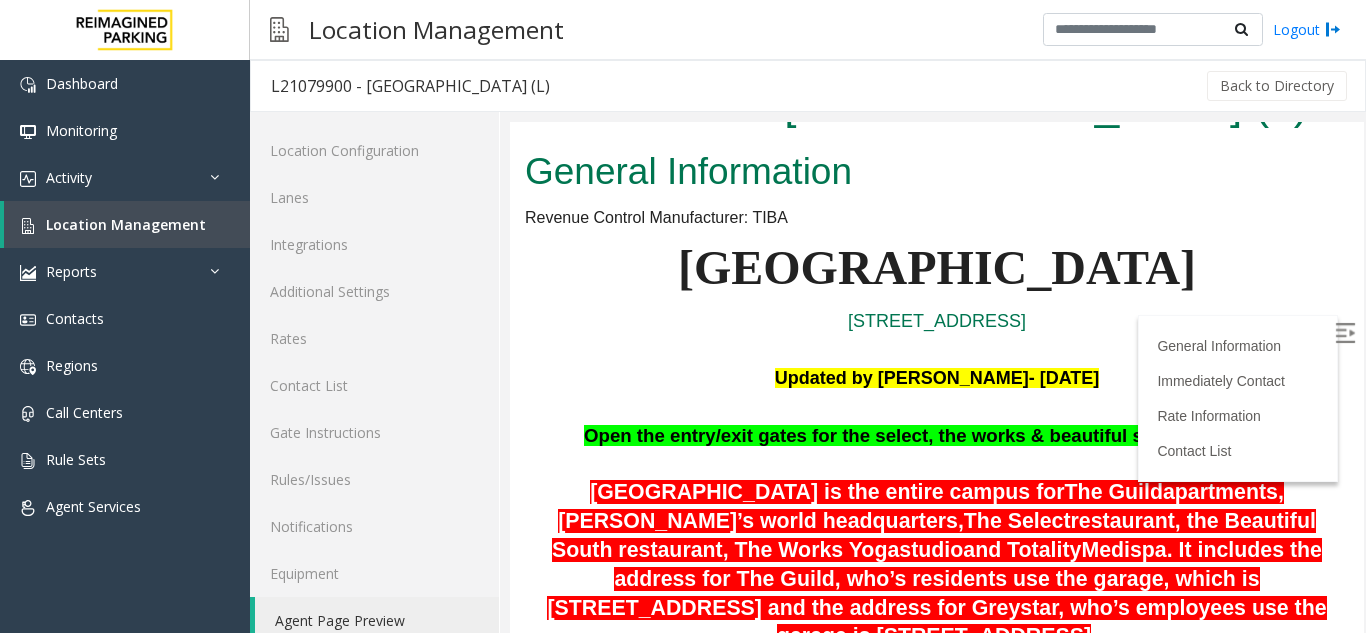 scroll, scrollTop: 0, scrollLeft: 0, axis: both 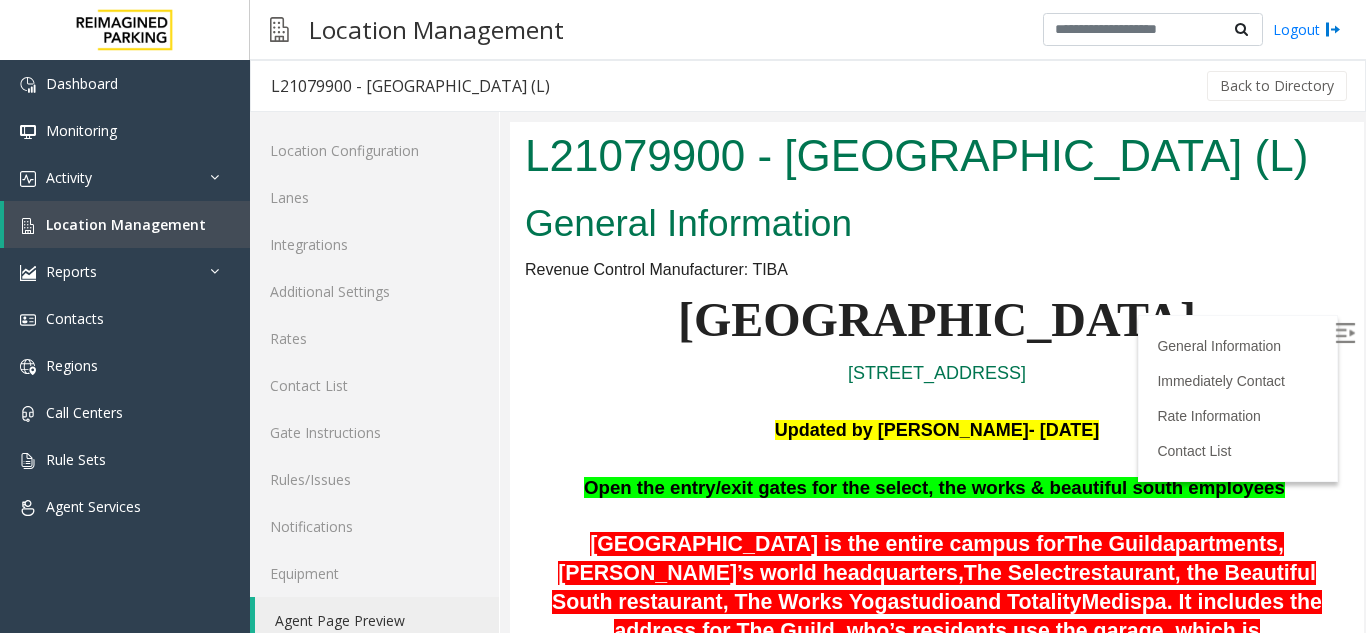 click on "[GEOGRAPHIC_DATA]" at bounding box center [937, 319] 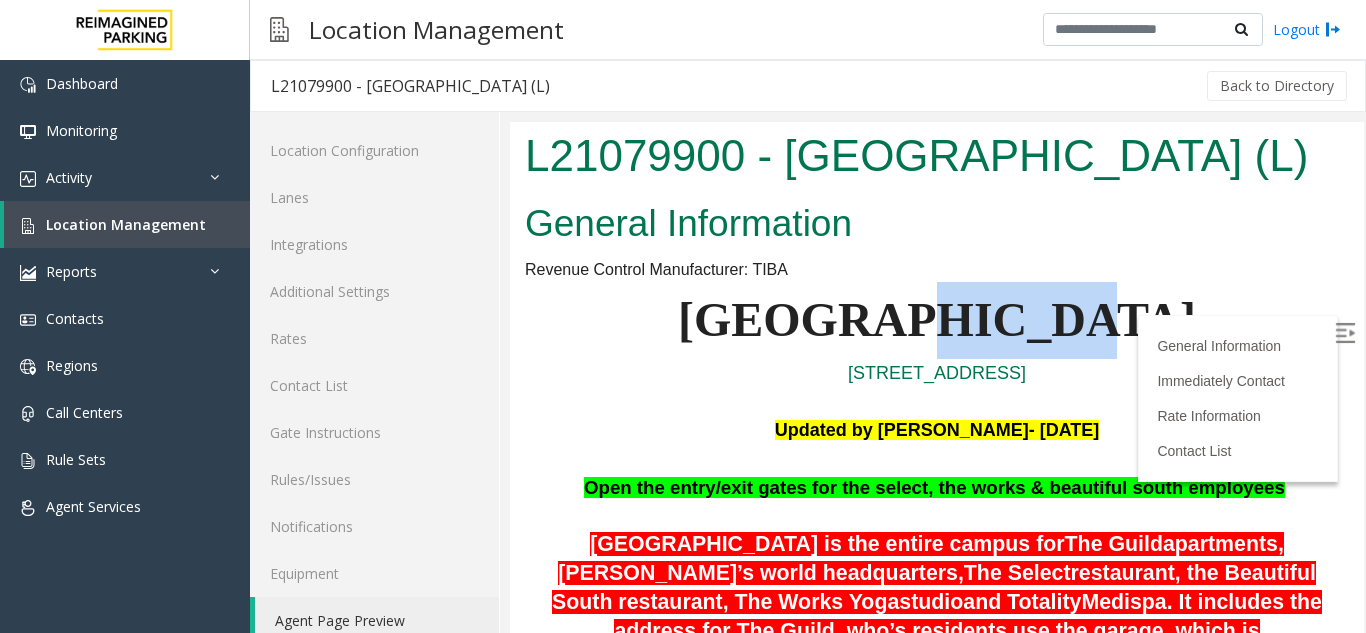 click on "[GEOGRAPHIC_DATA]" at bounding box center [937, 319] 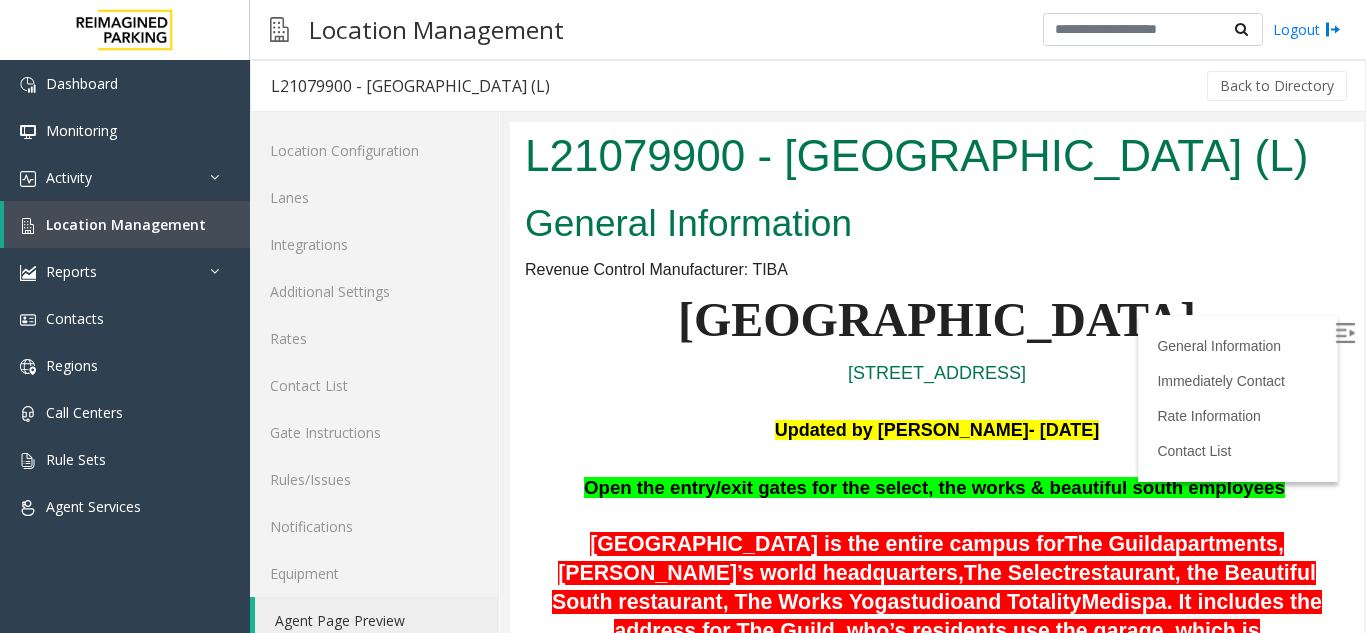click on "[GEOGRAPHIC_DATA]" at bounding box center [937, 319] 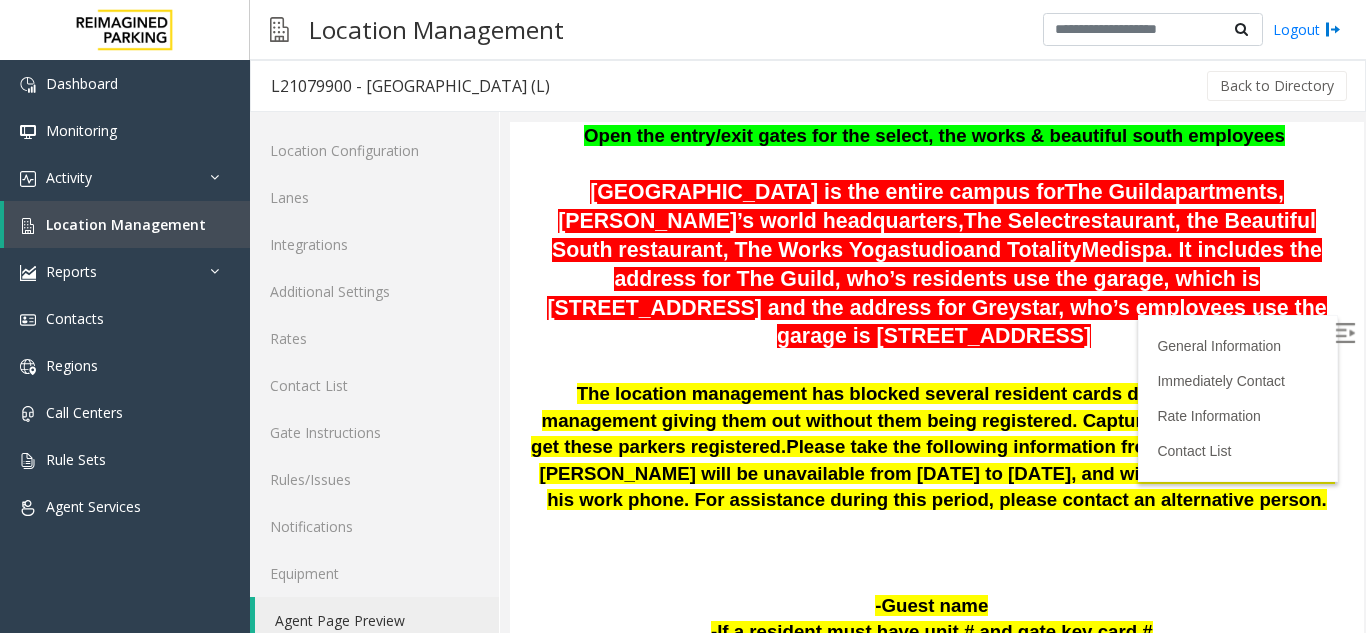 scroll, scrollTop: 200, scrollLeft: 0, axis: vertical 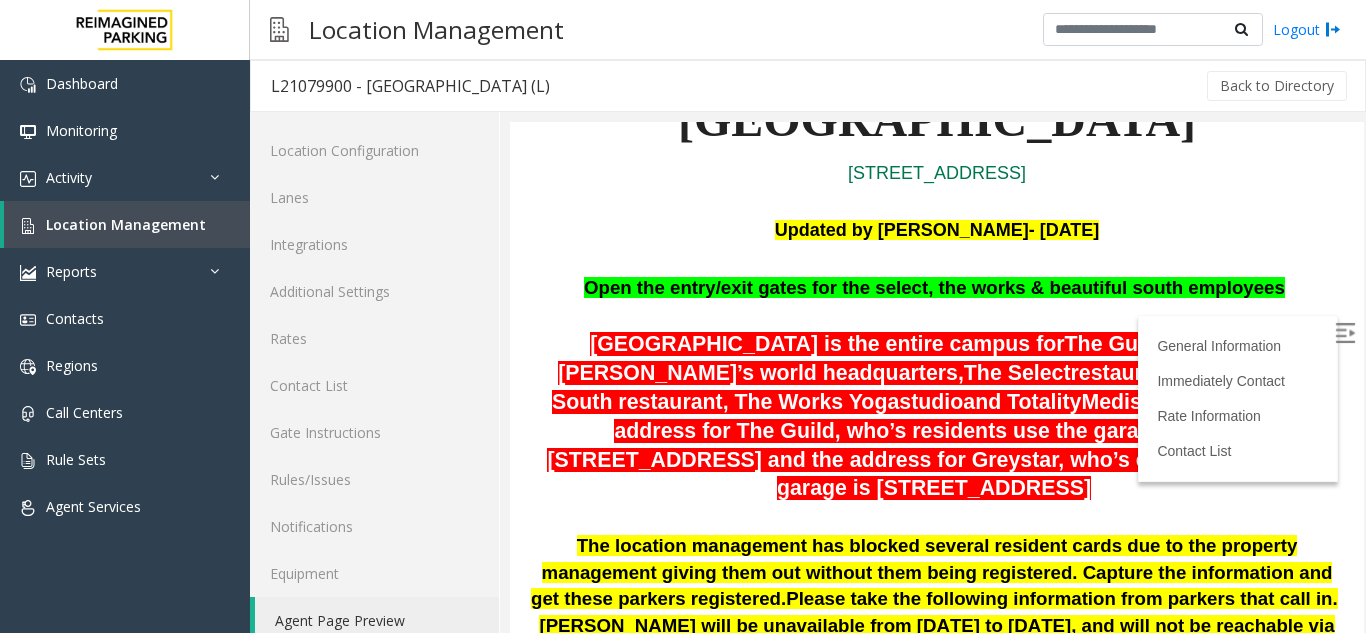 click on "Updated by [PERSON_NAME]- [DATE]" at bounding box center (937, 230) 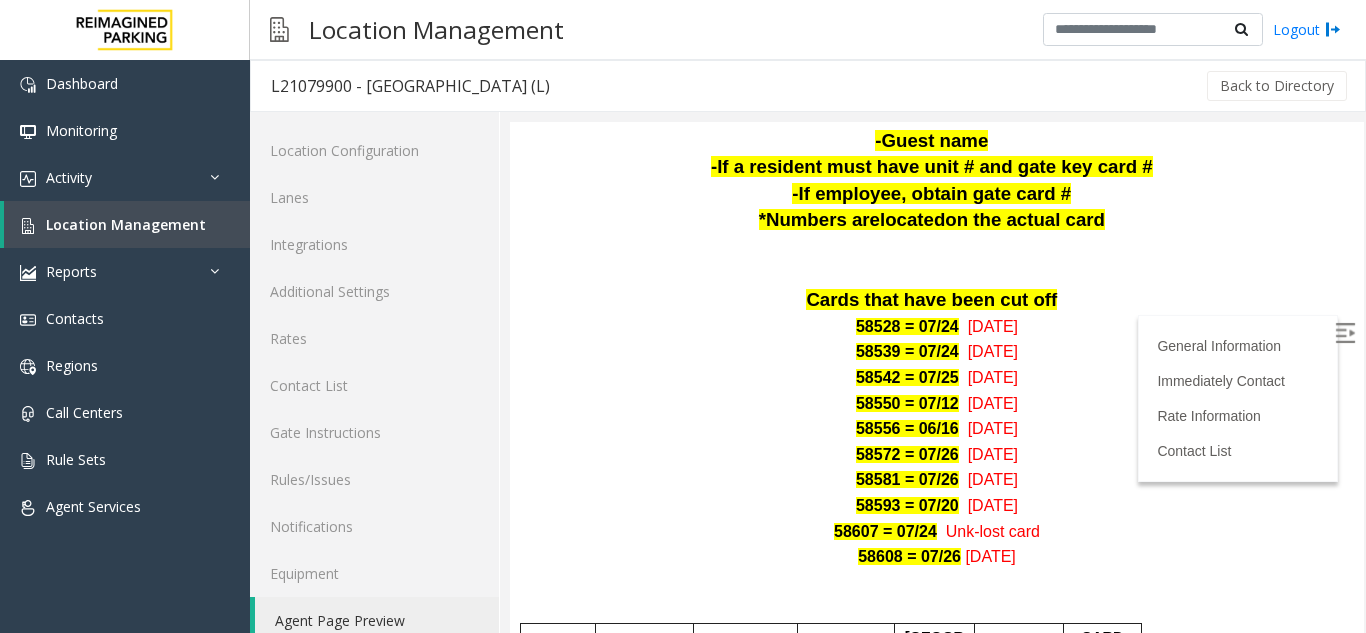 scroll, scrollTop: 269, scrollLeft: 0, axis: vertical 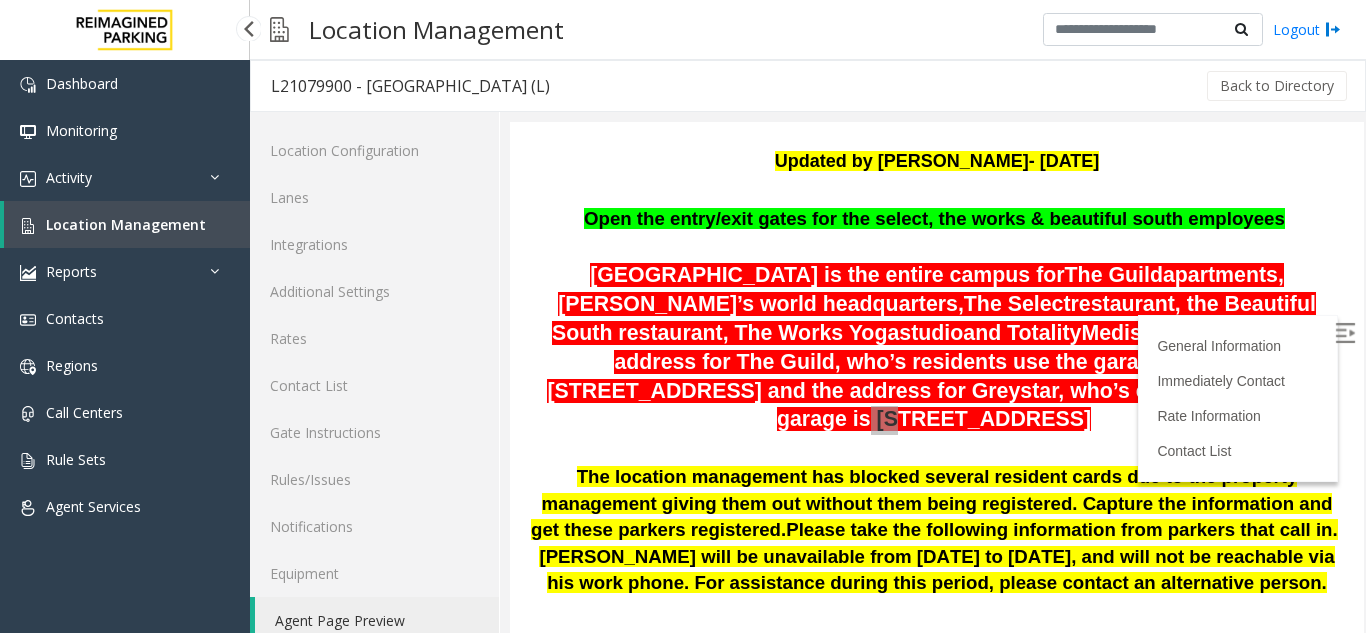click on "Location Management" at bounding box center [127, 224] 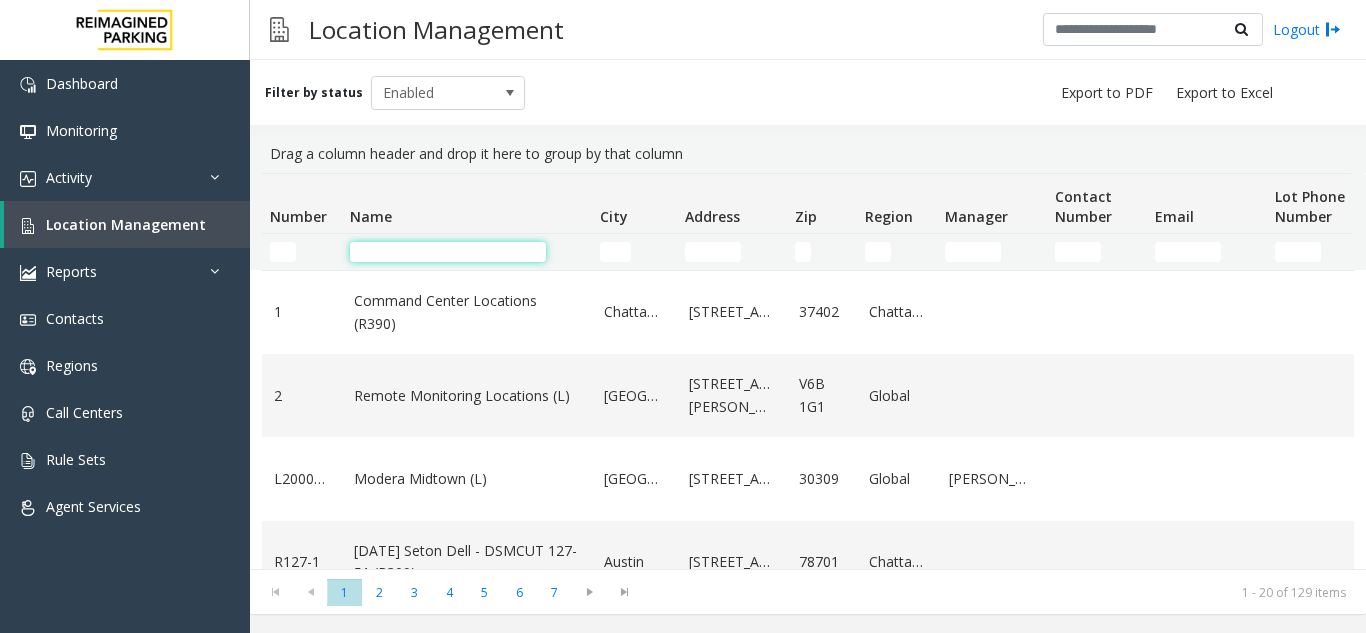 click 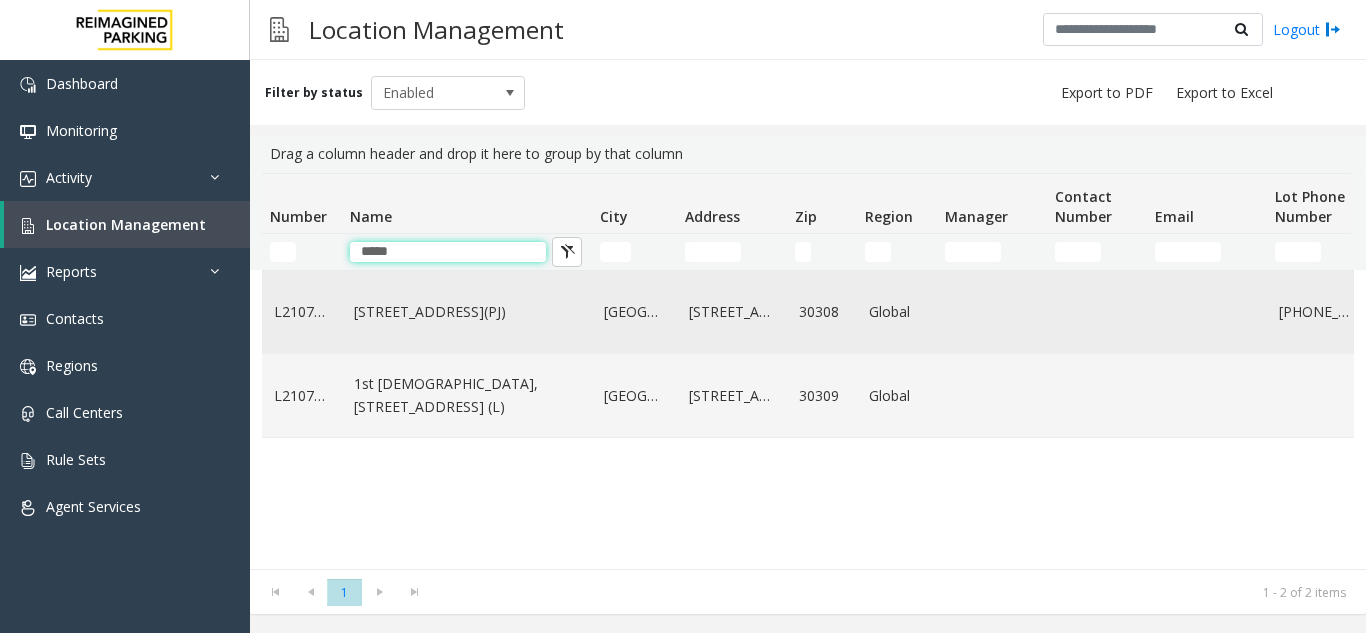 type on "*****" 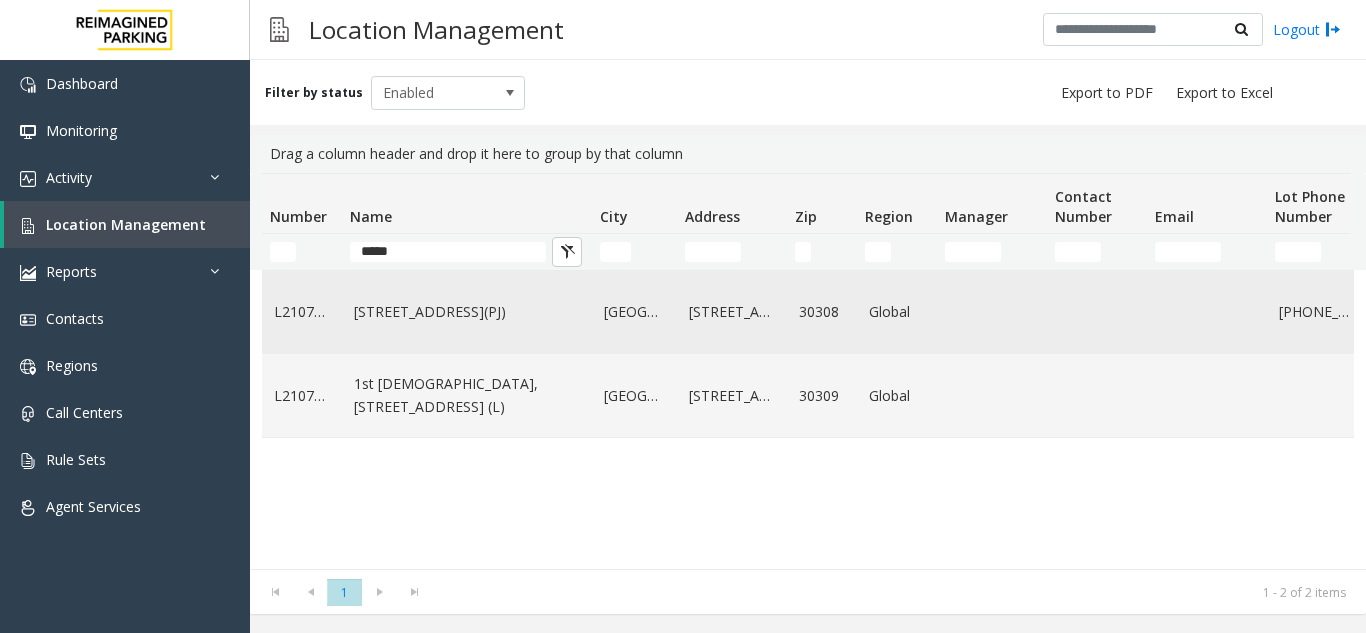 click on "[STREET_ADDRESS](PJ)" 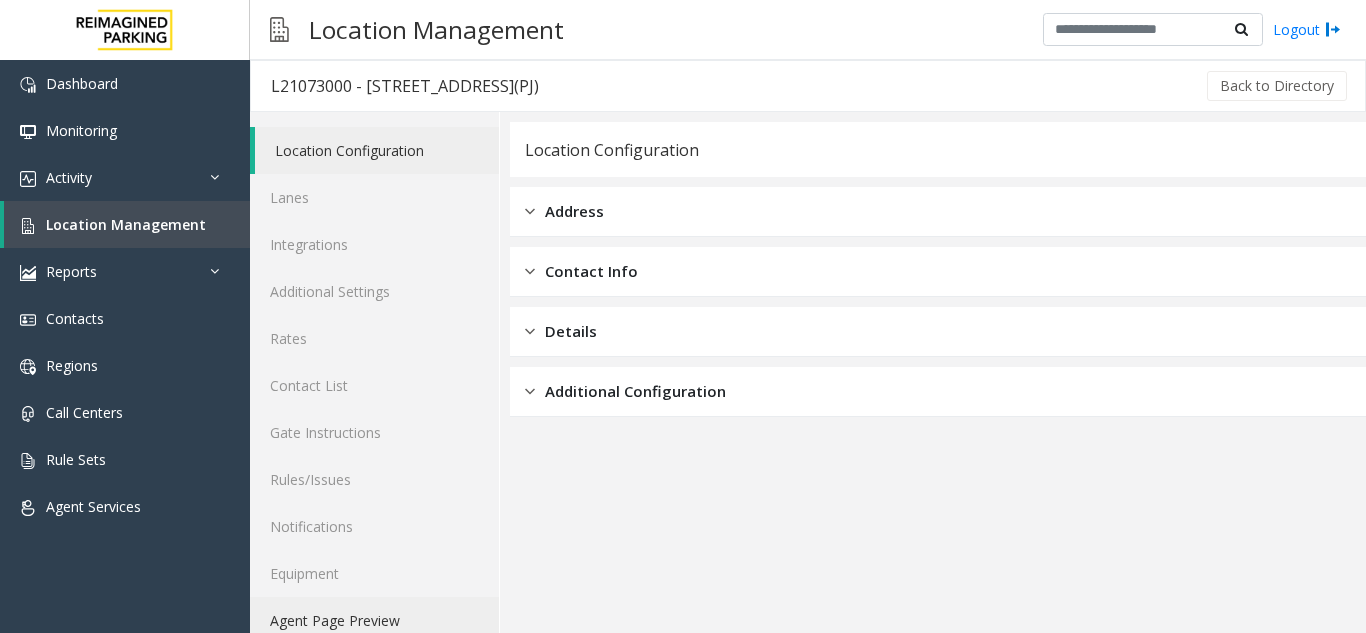 click on "Agent Page Preview" 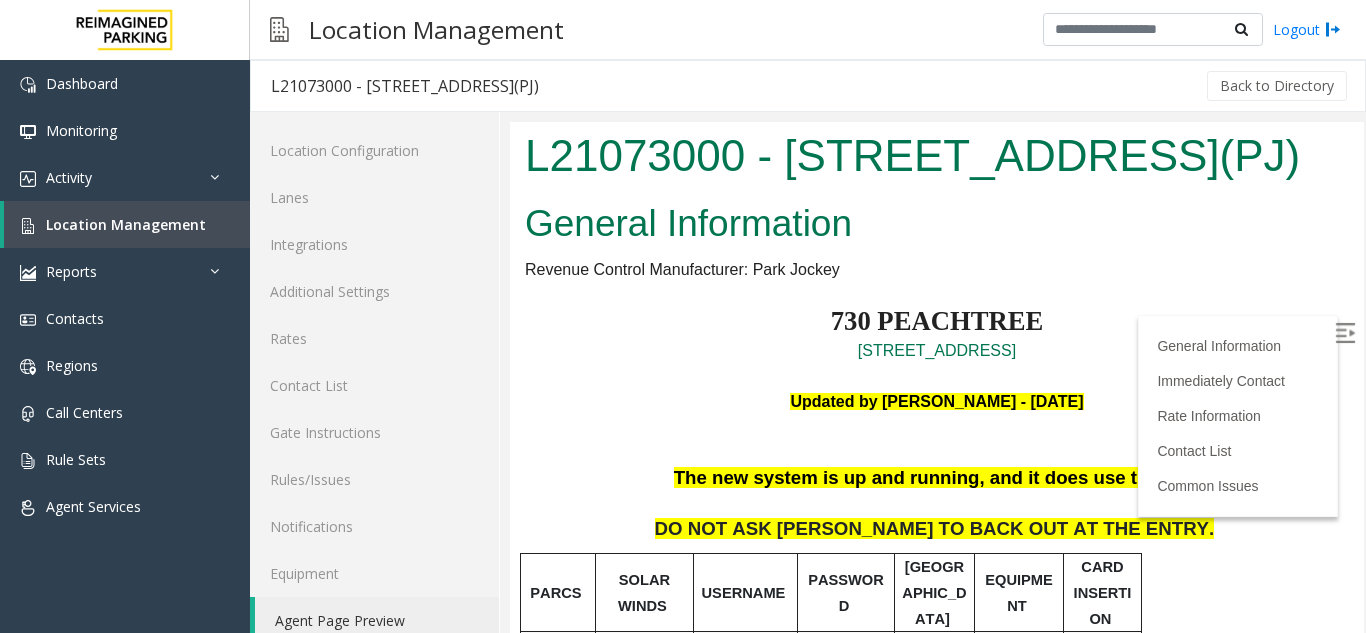 scroll, scrollTop: 0, scrollLeft: 0, axis: both 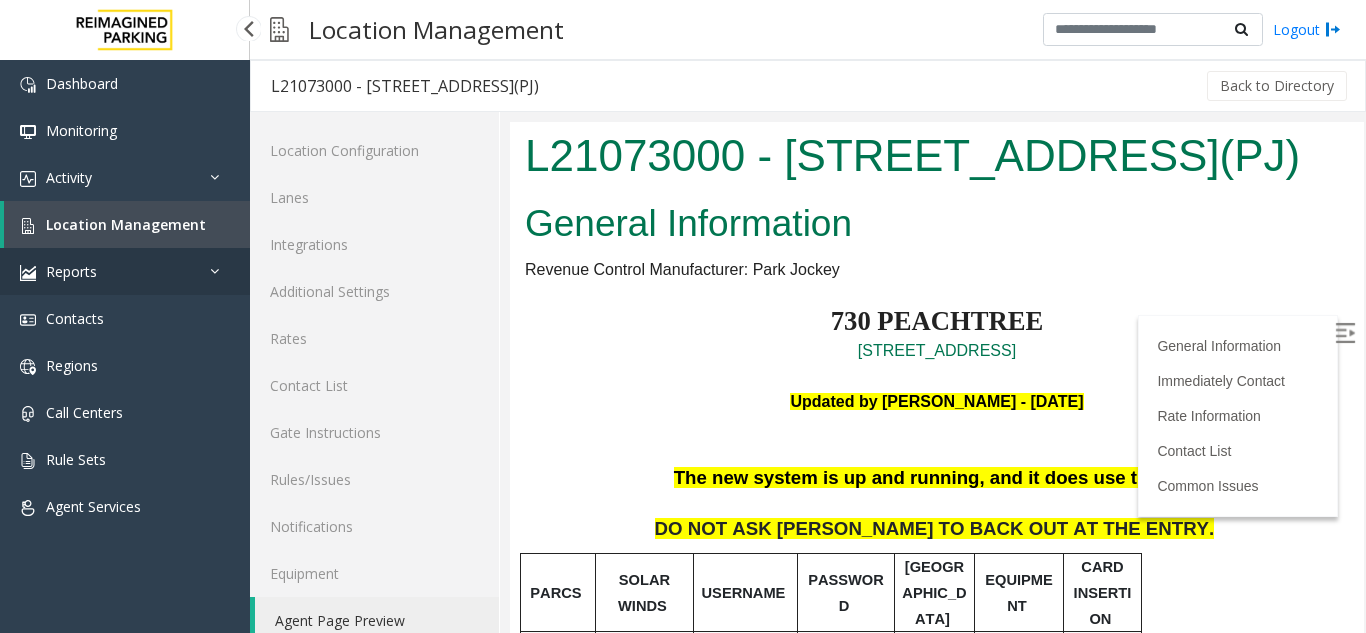 click on "Reports" at bounding box center [125, 271] 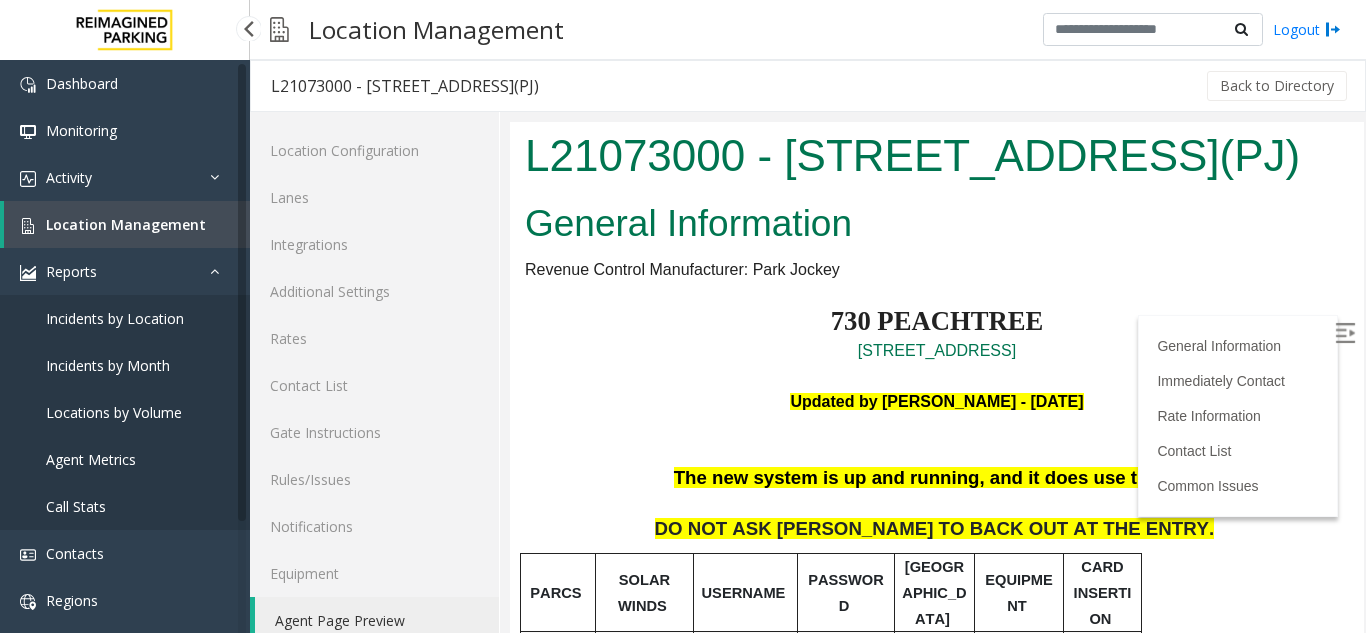 click on "Location Management" at bounding box center (127, 224) 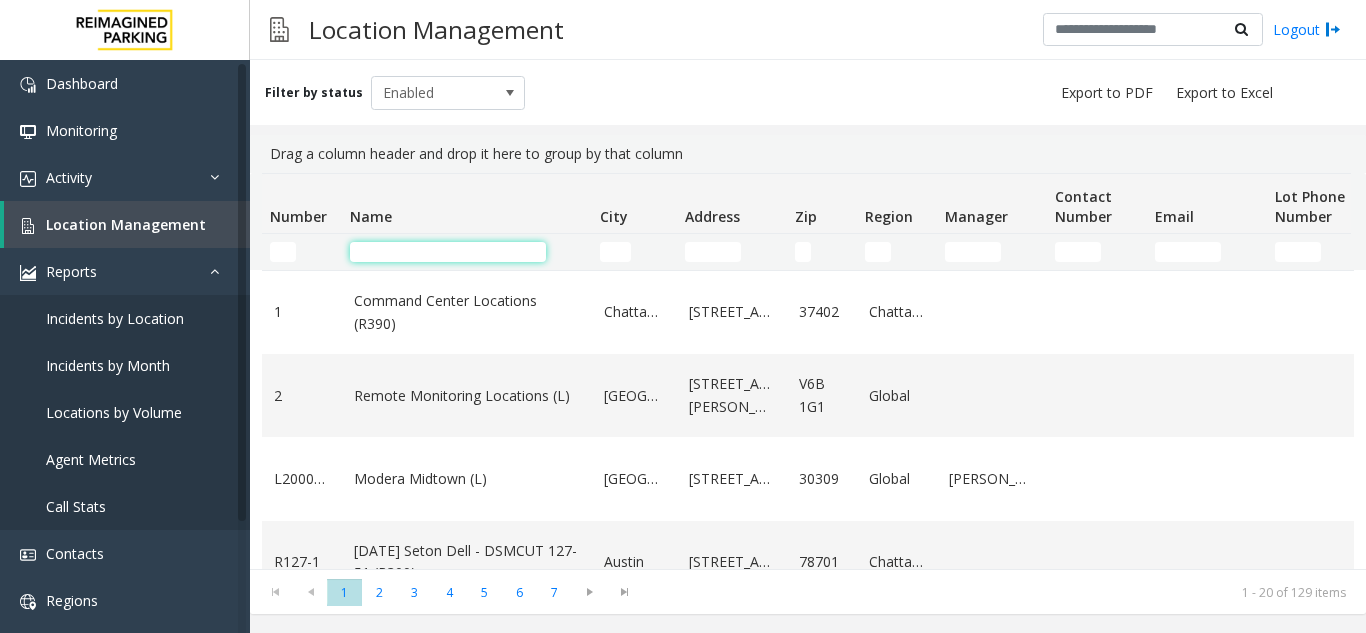 click 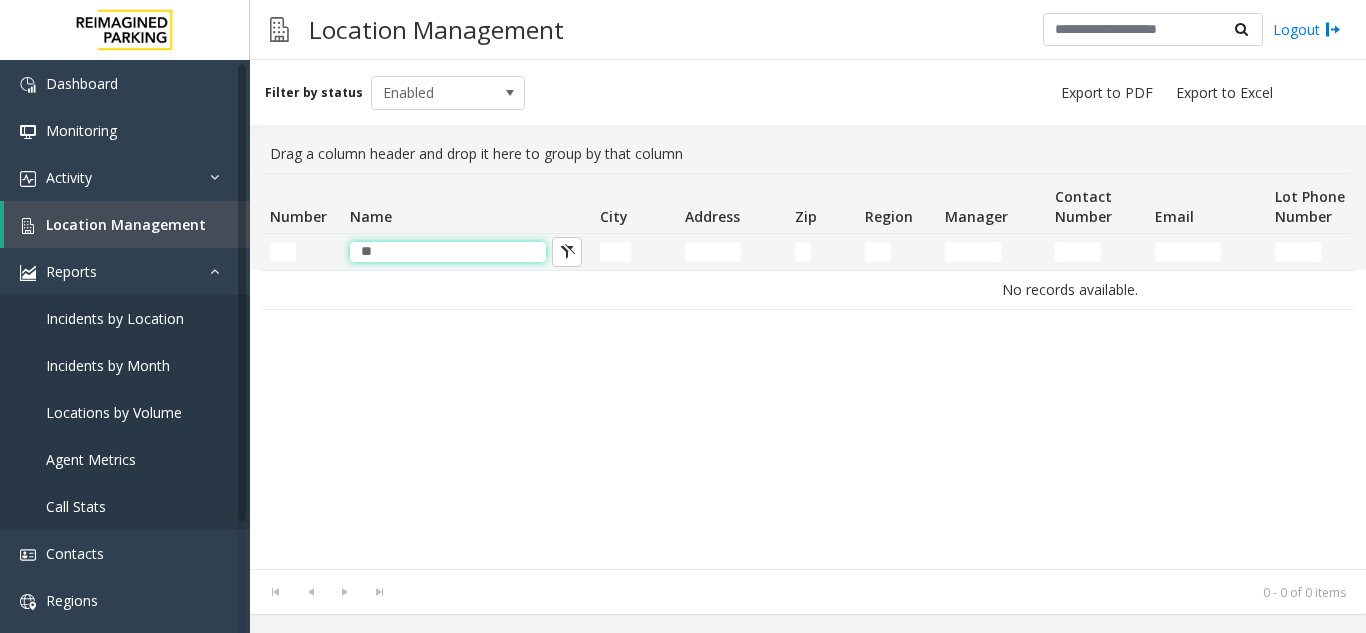 type on "*" 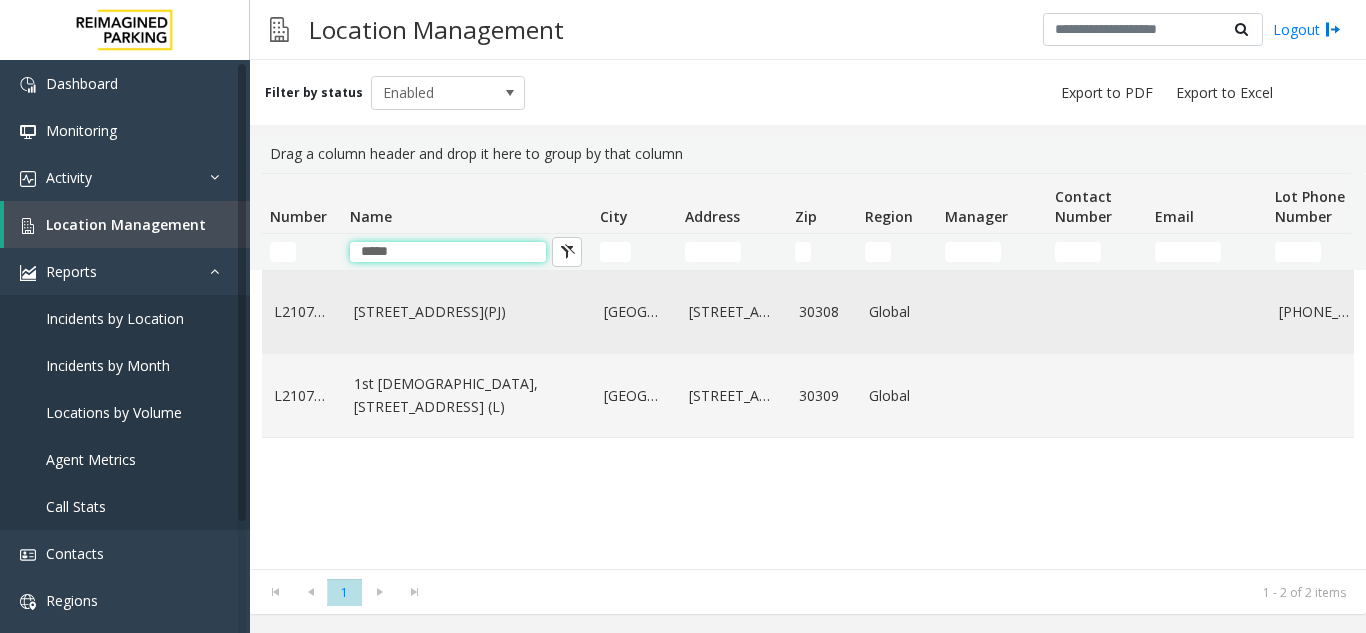 type on "*****" 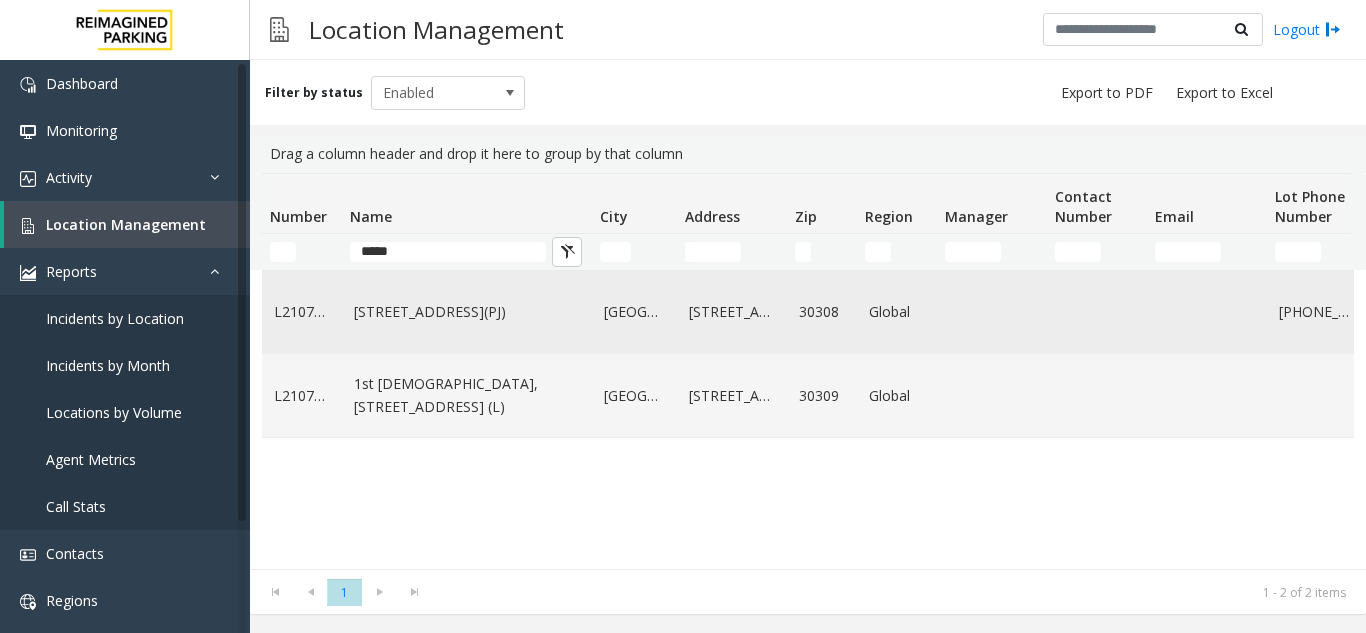 click on "[STREET_ADDRESS](PJ)" 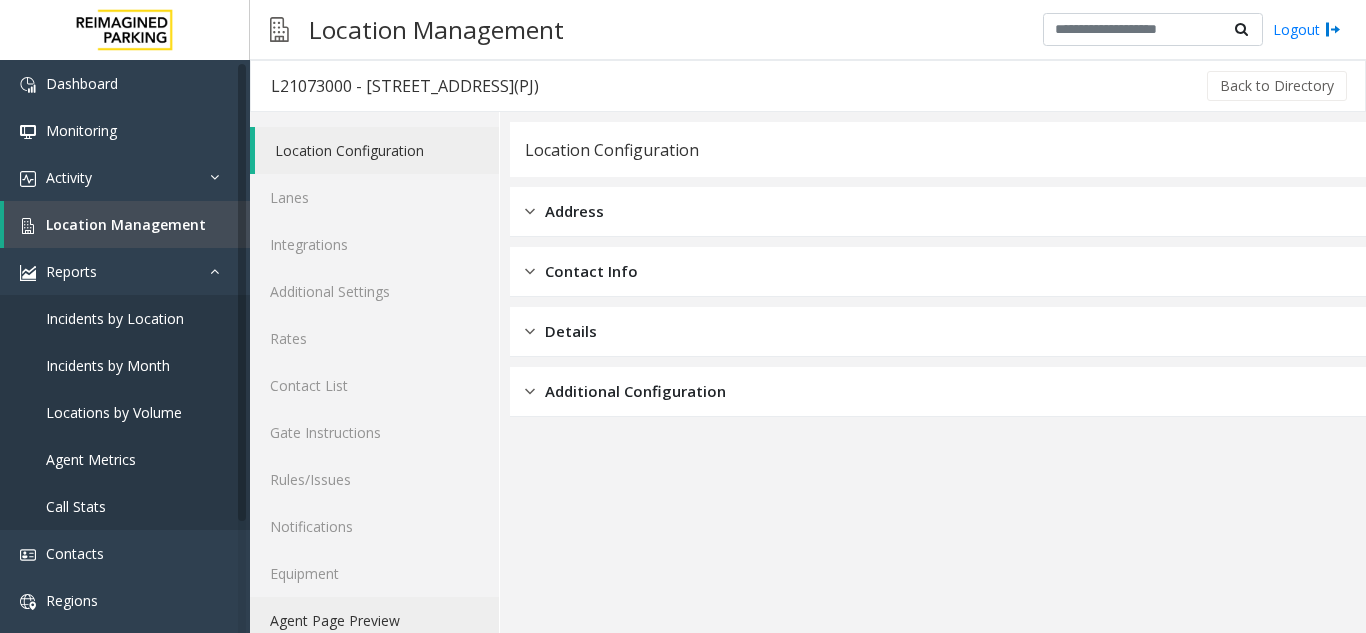 click on "Agent Page Preview" 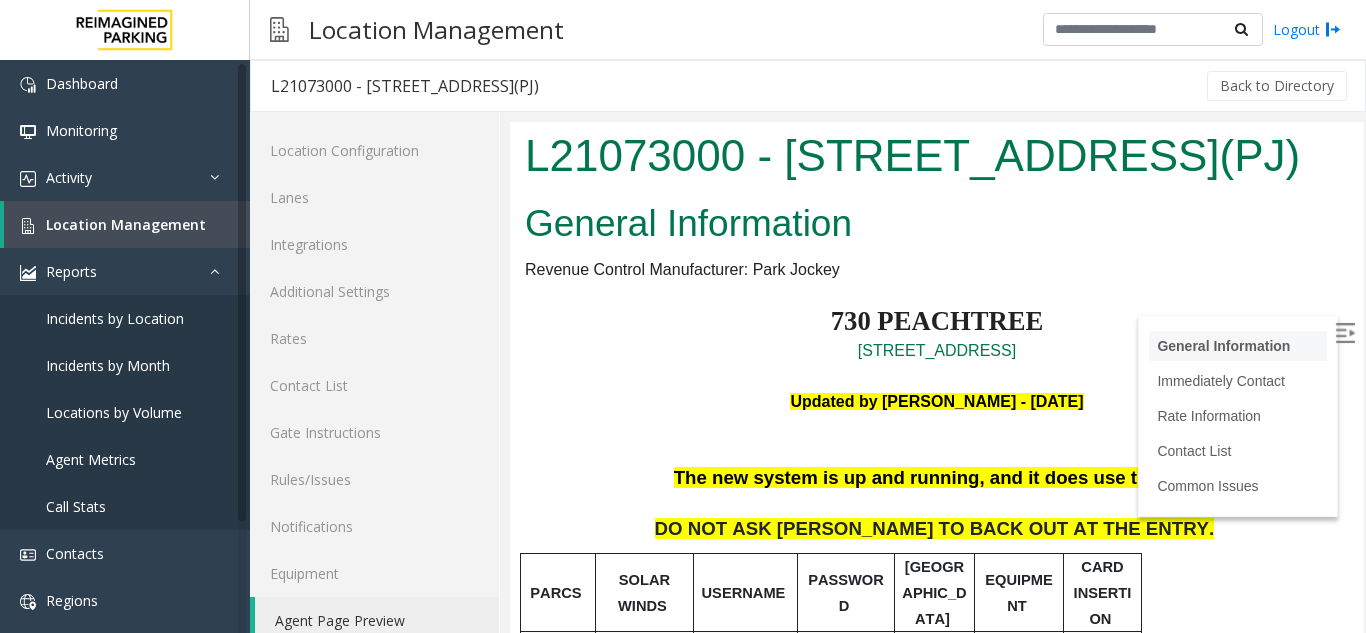 scroll, scrollTop: 0, scrollLeft: 0, axis: both 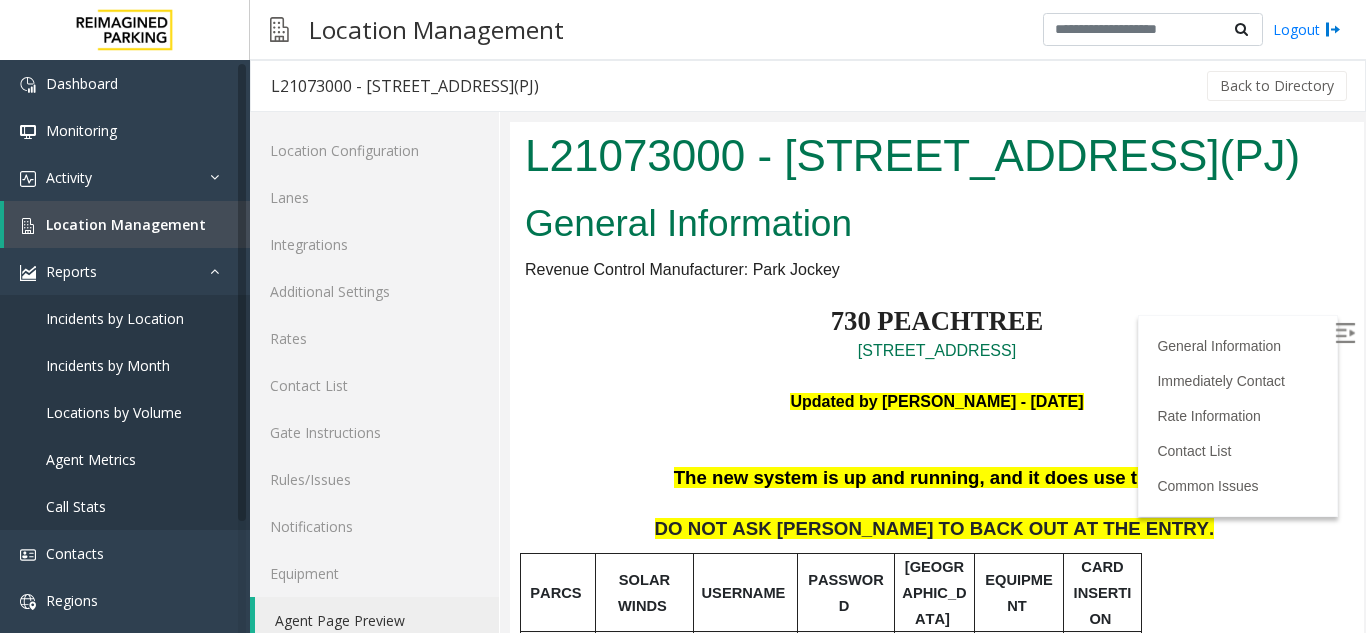 click at bounding box center (1345, 333) 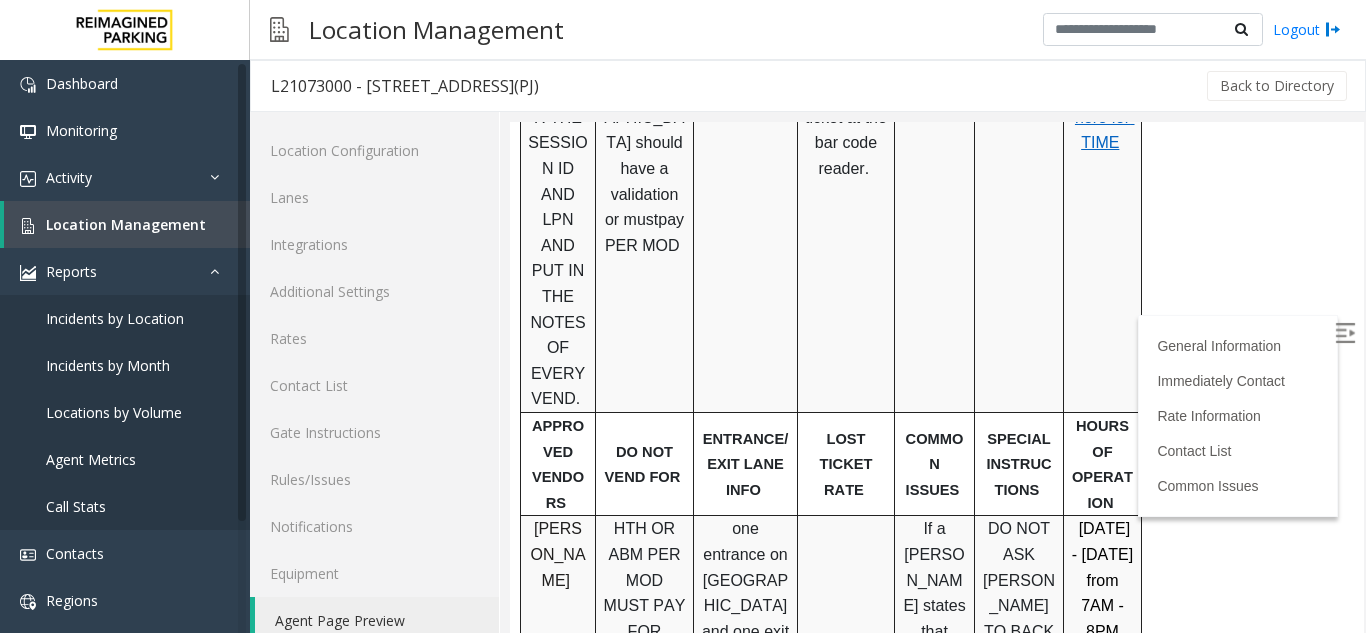 scroll, scrollTop: 1100, scrollLeft: 0, axis: vertical 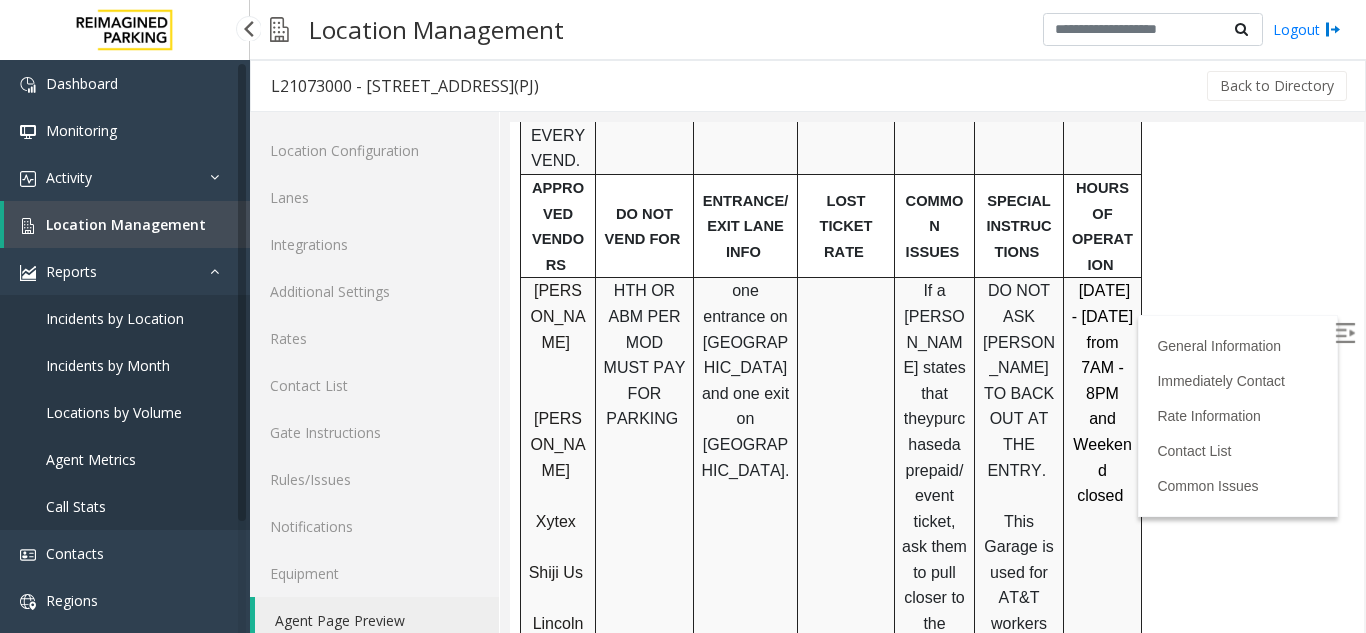 click on "Location Management" at bounding box center [126, 224] 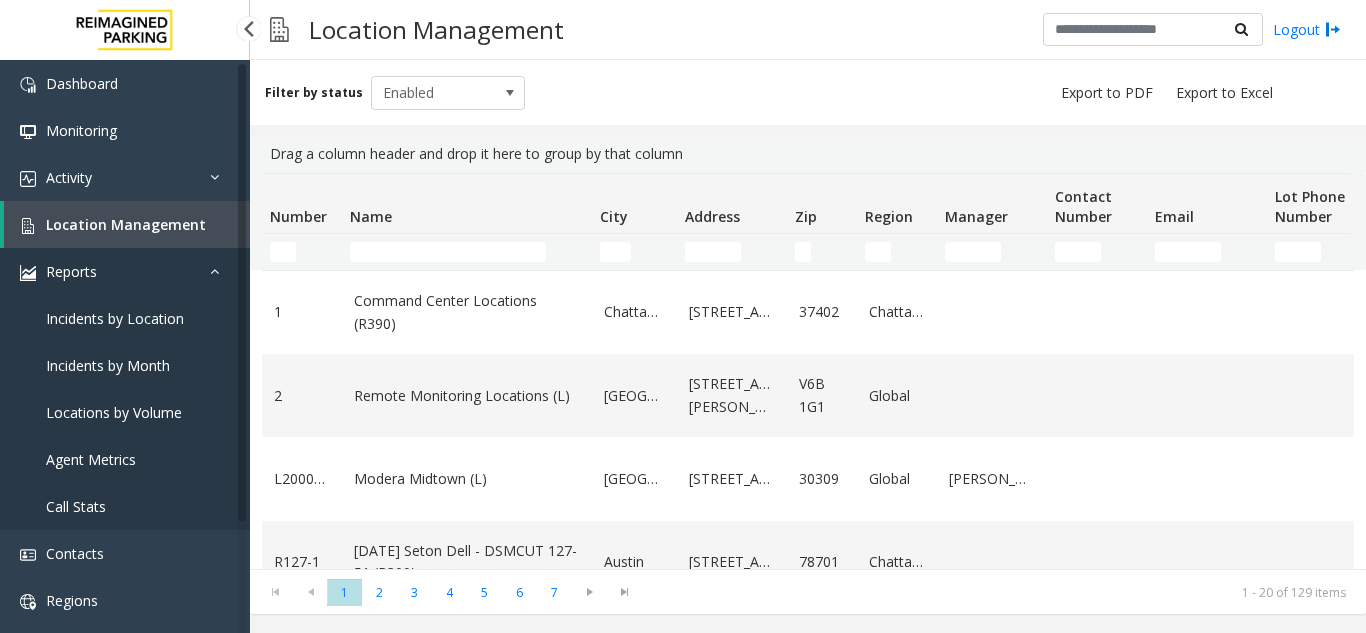 click on "Reports" at bounding box center (125, 271) 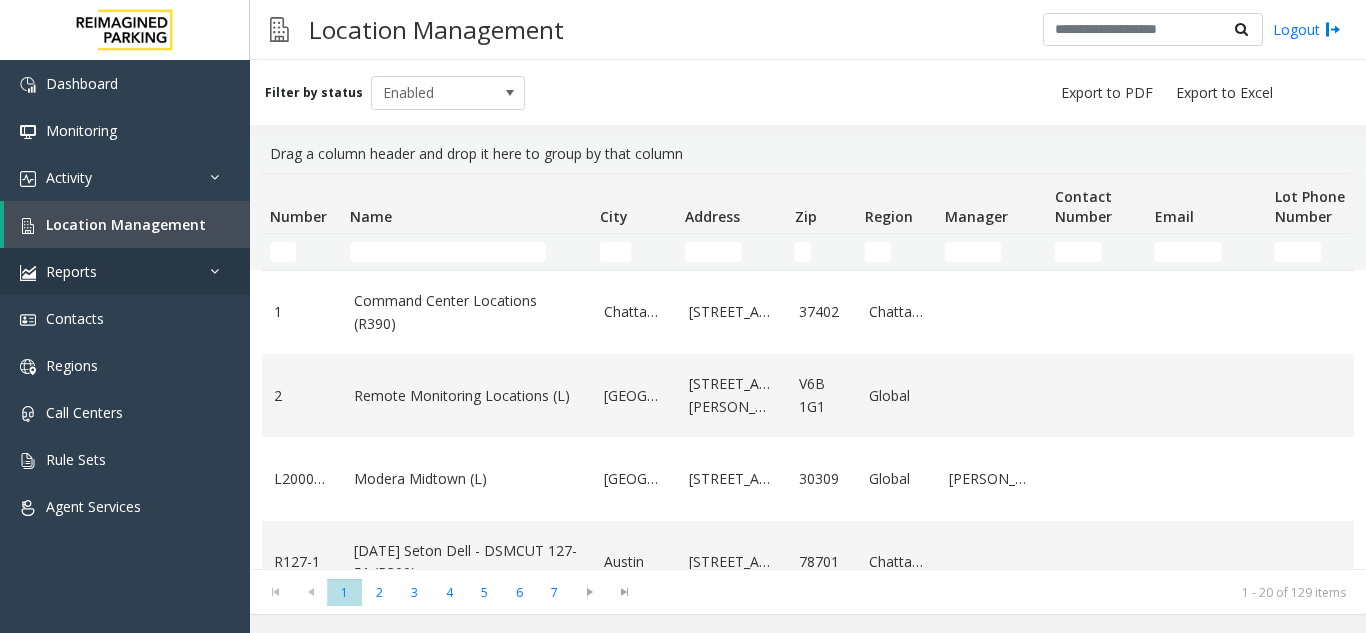 click on "Name" 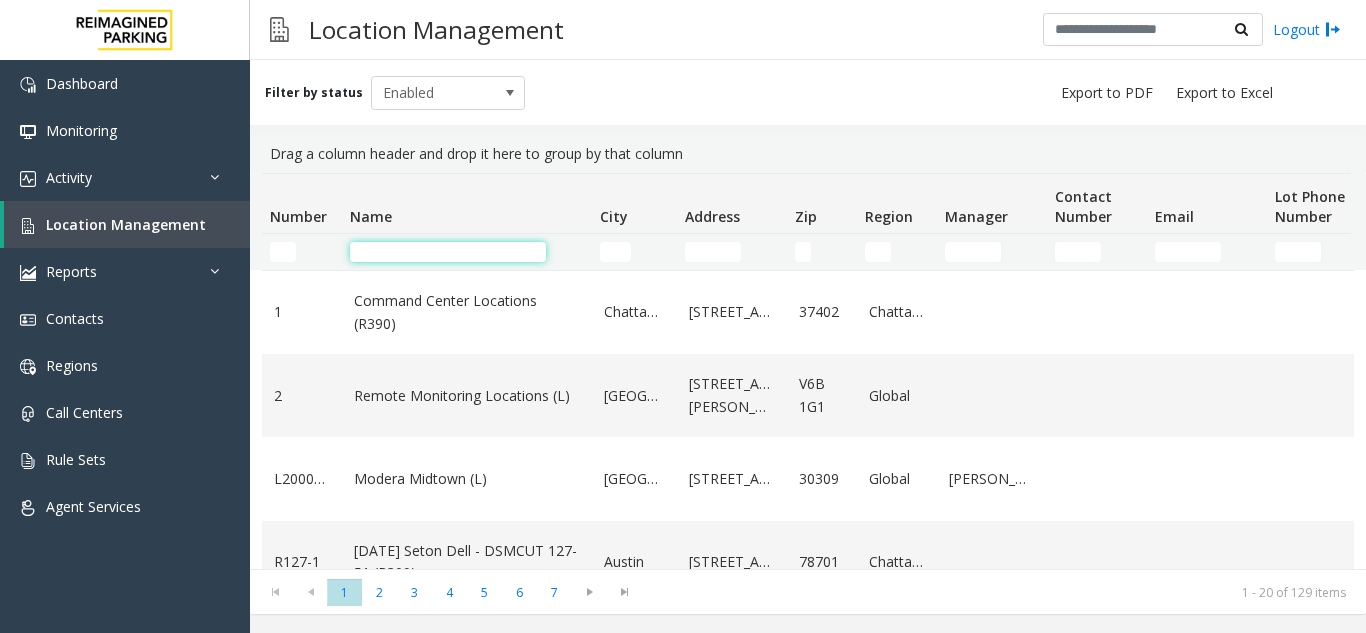 click 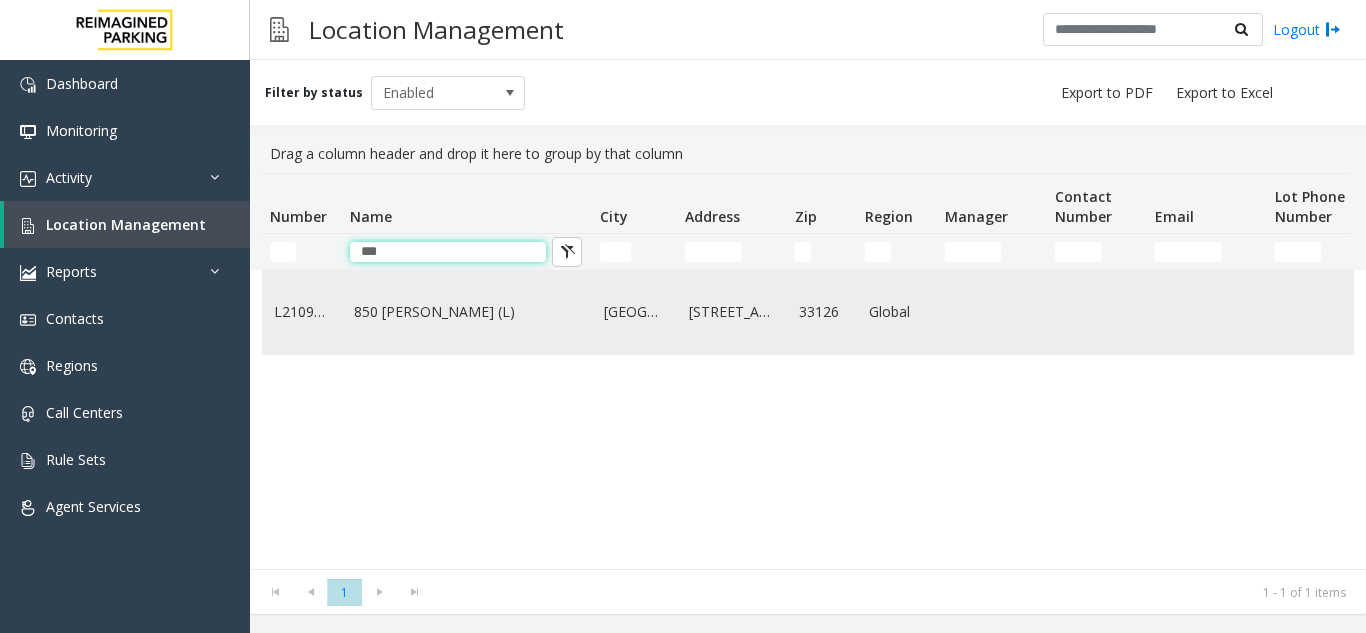 type on "***" 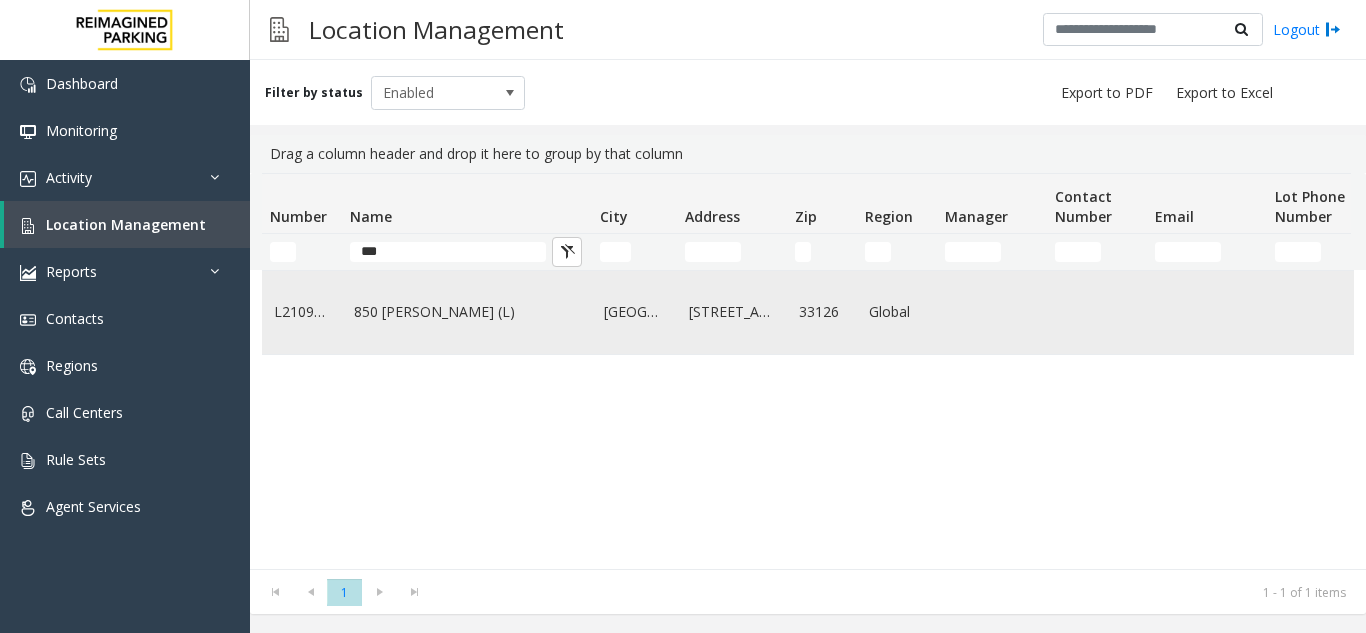click on "850 [PERSON_NAME] (L)" 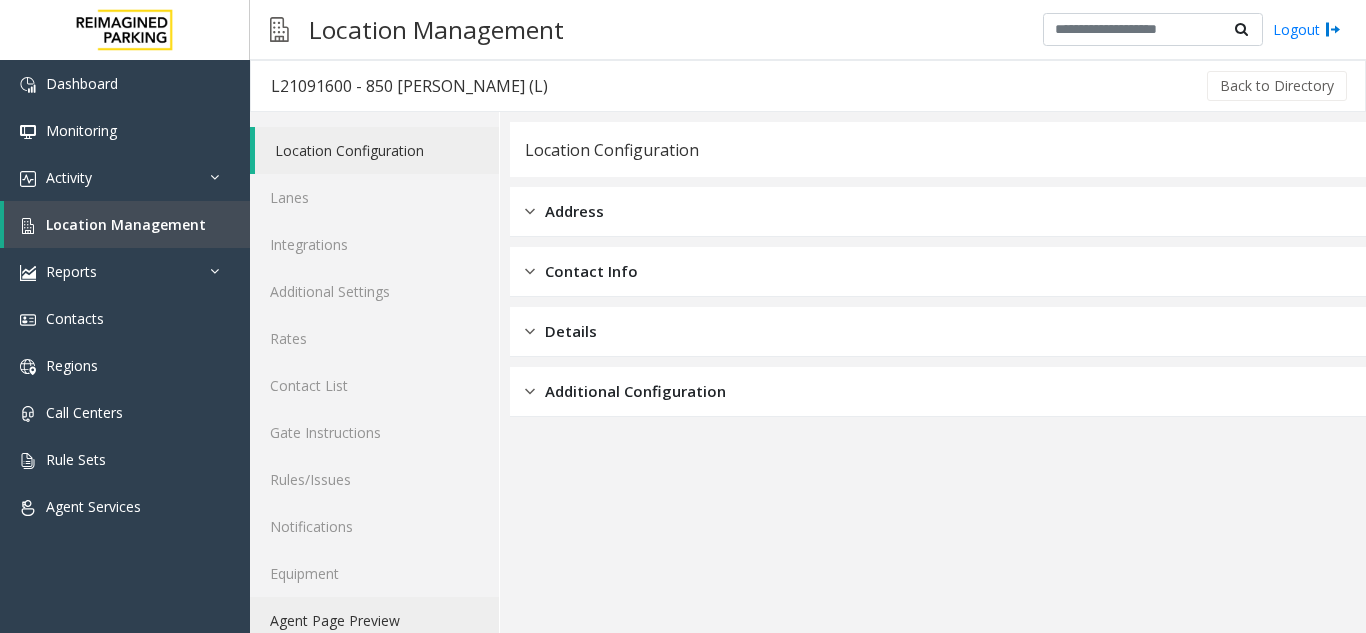 click on "Agent Page Preview" 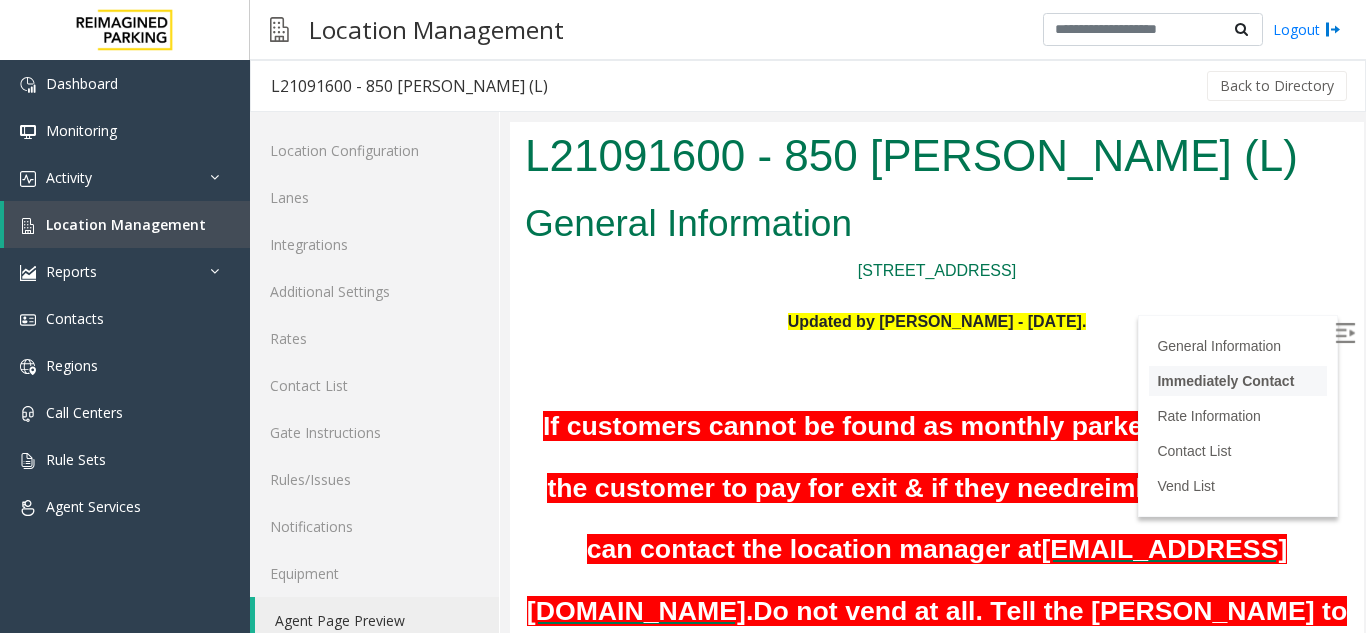 scroll, scrollTop: 0, scrollLeft: 0, axis: both 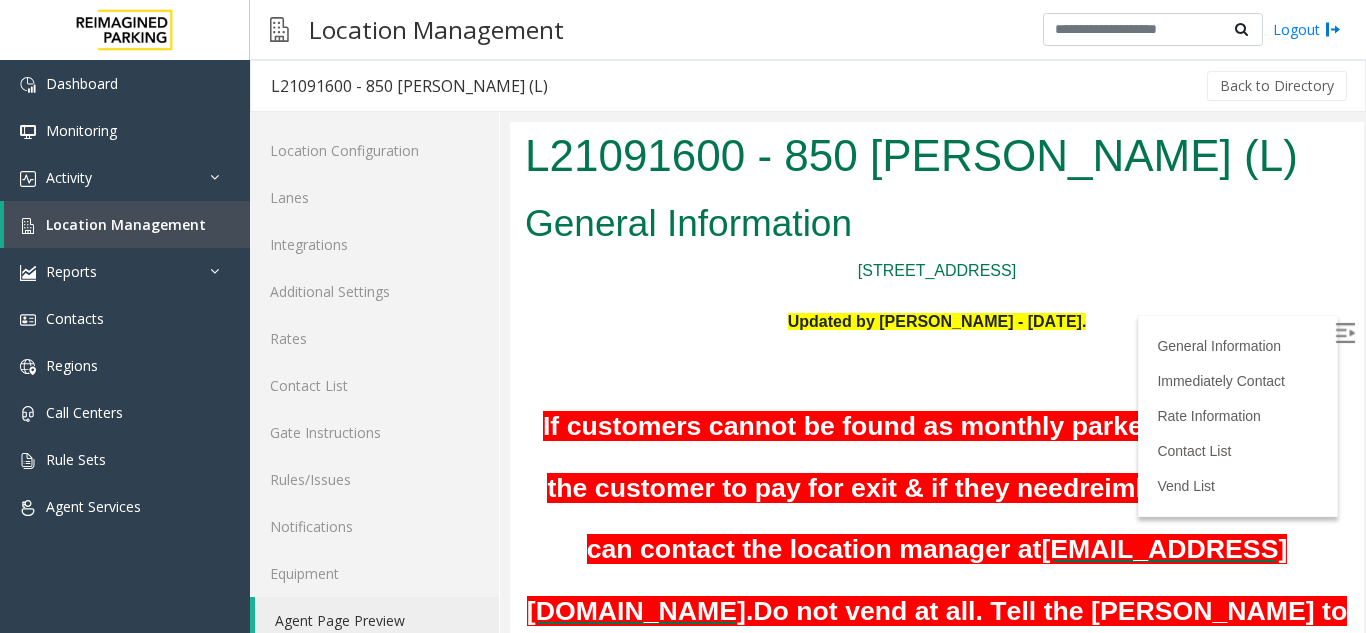 click at bounding box center [1345, 333] 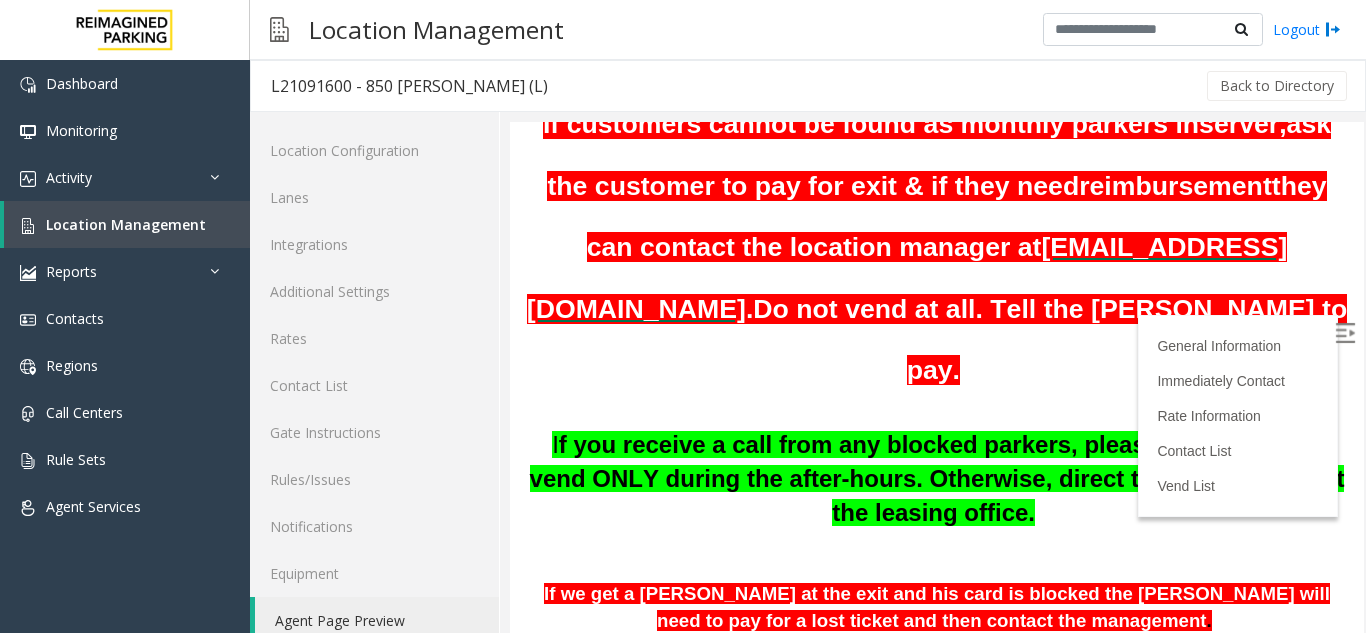scroll, scrollTop: 300, scrollLeft: 0, axis: vertical 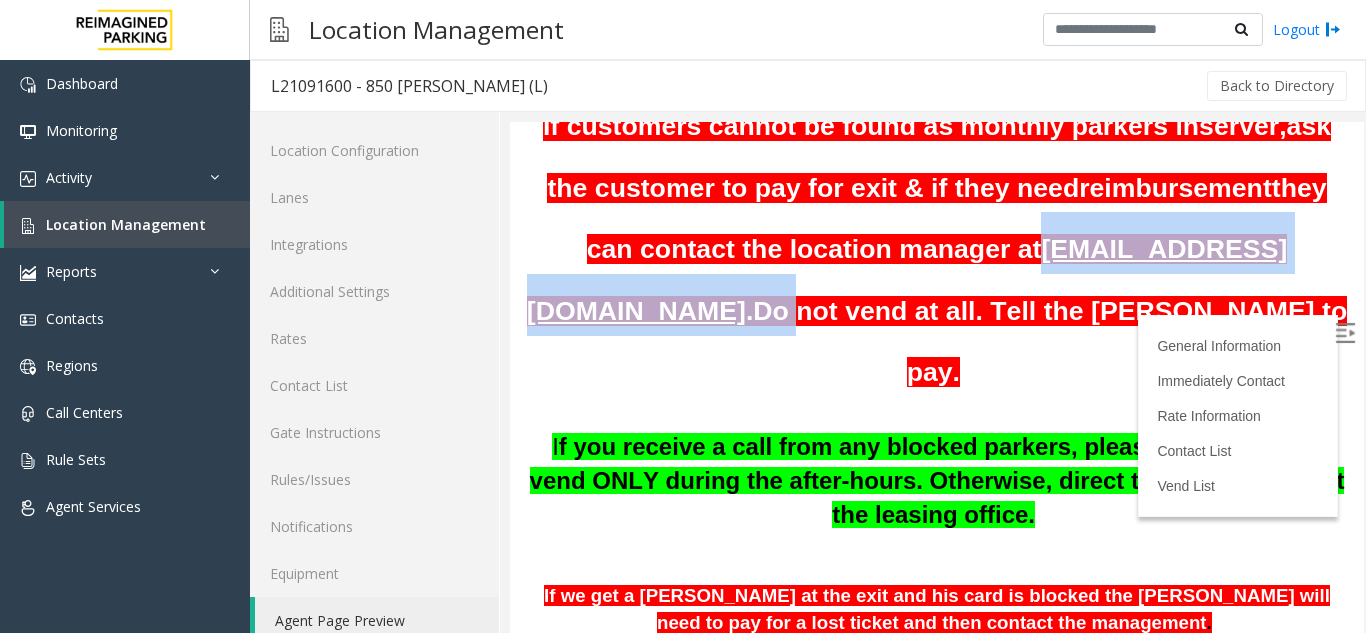 drag, startPoint x: 1051, startPoint y: 313, endPoint x: 552, endPoint y: 277, distance: 500.2969 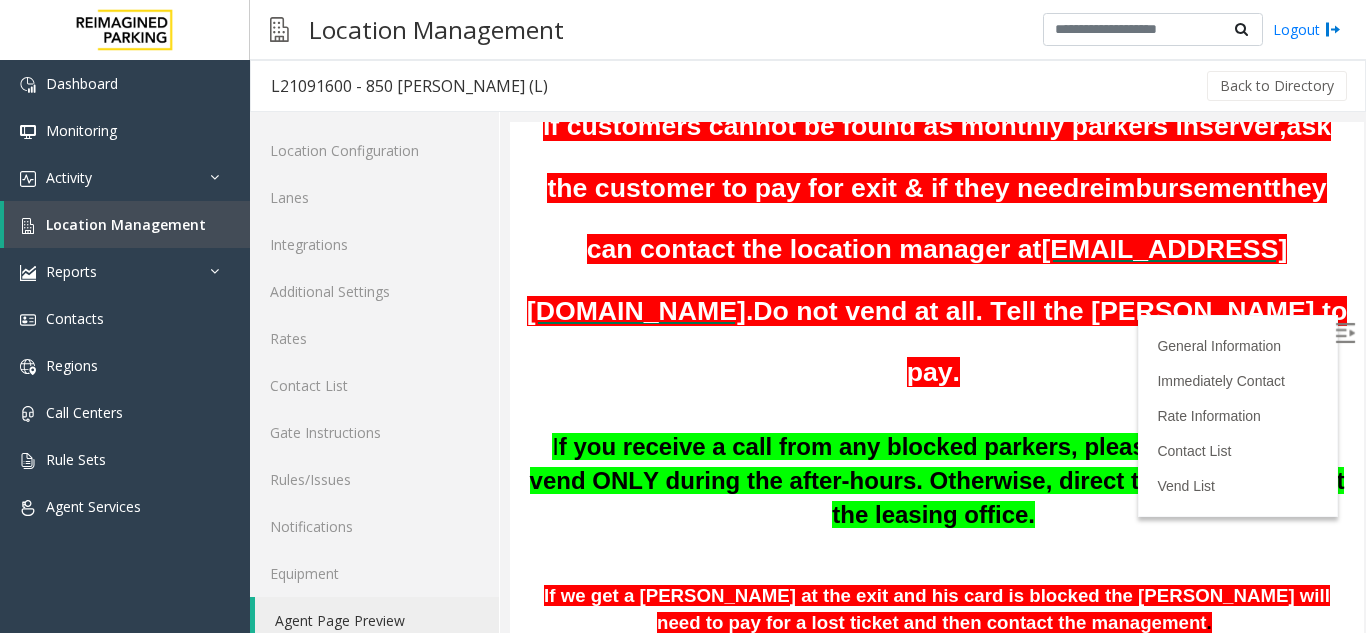 click on "If customers cannot be found as monthly parkers in  server,  ask the customer to pay for exit & if they need  reimbursement  they can contact the location manager at  [EMAIL_ADDRESS][DOMAIN_NAME] .  Do not vend at all. Tell the [PERSON_NAME] to pay." at bounding box center (937, 243) 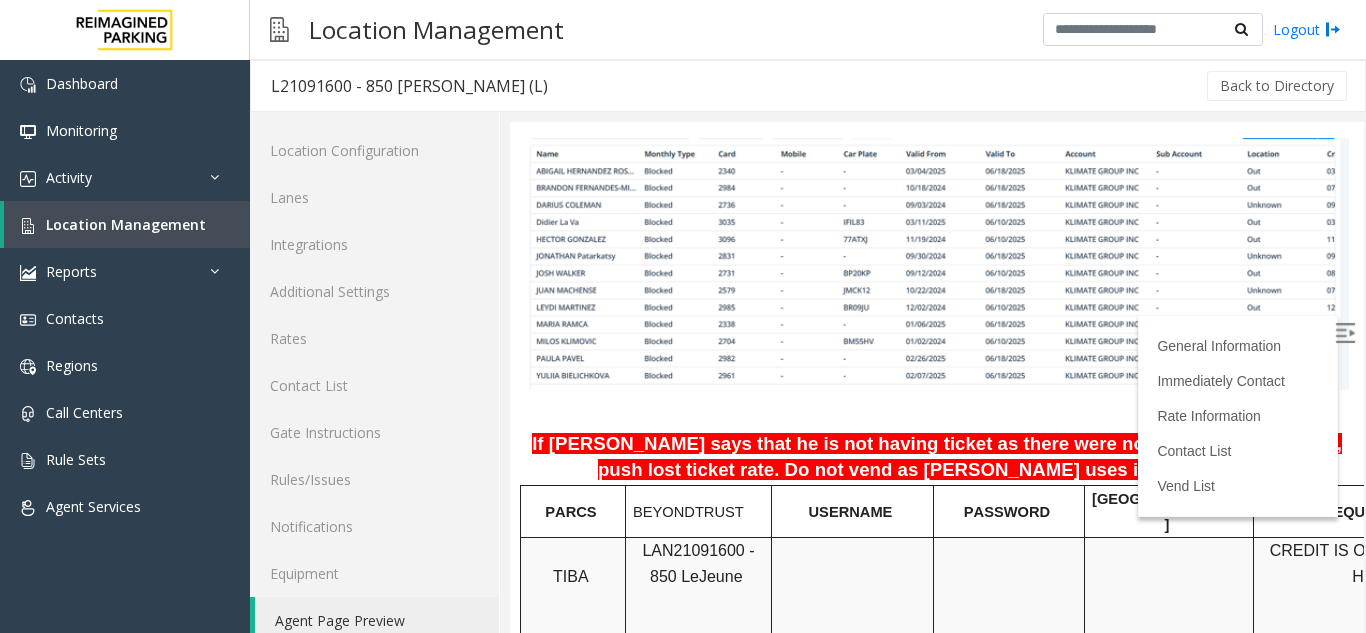 scroll, scrollTop: 1300, scrollLeft: 0, axis: vertical 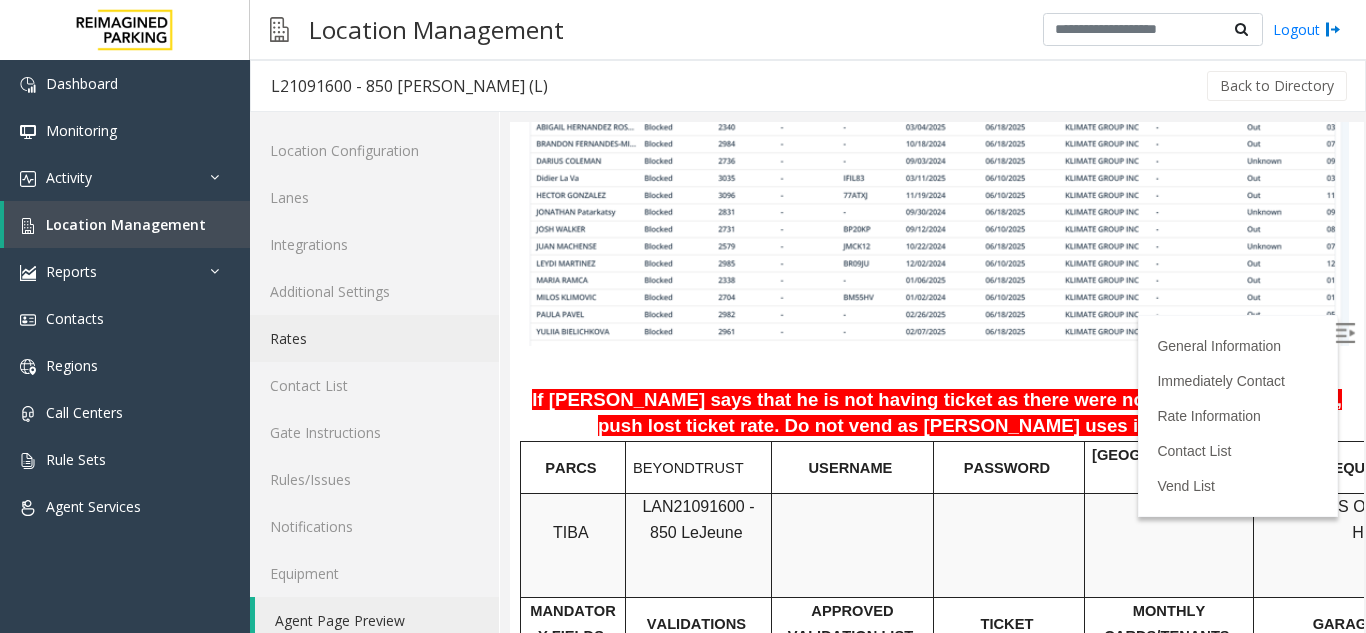 click on "Rates" 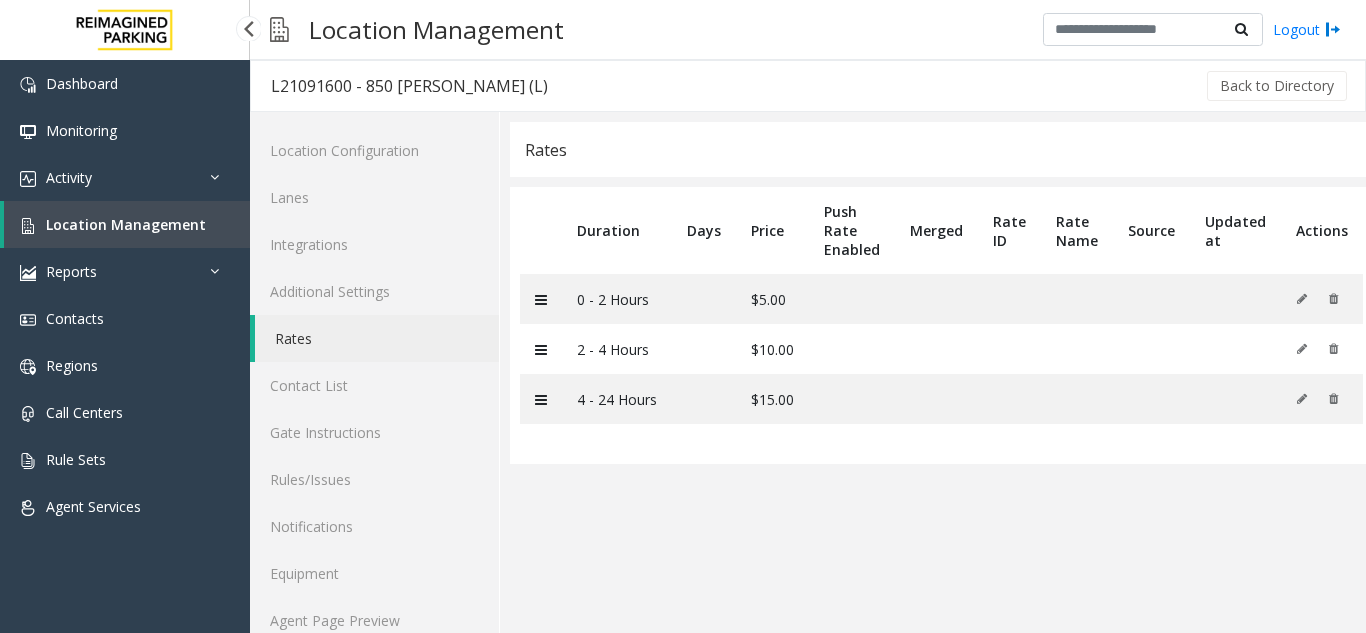 click on "Location Management" at bounding box center (127, 224) 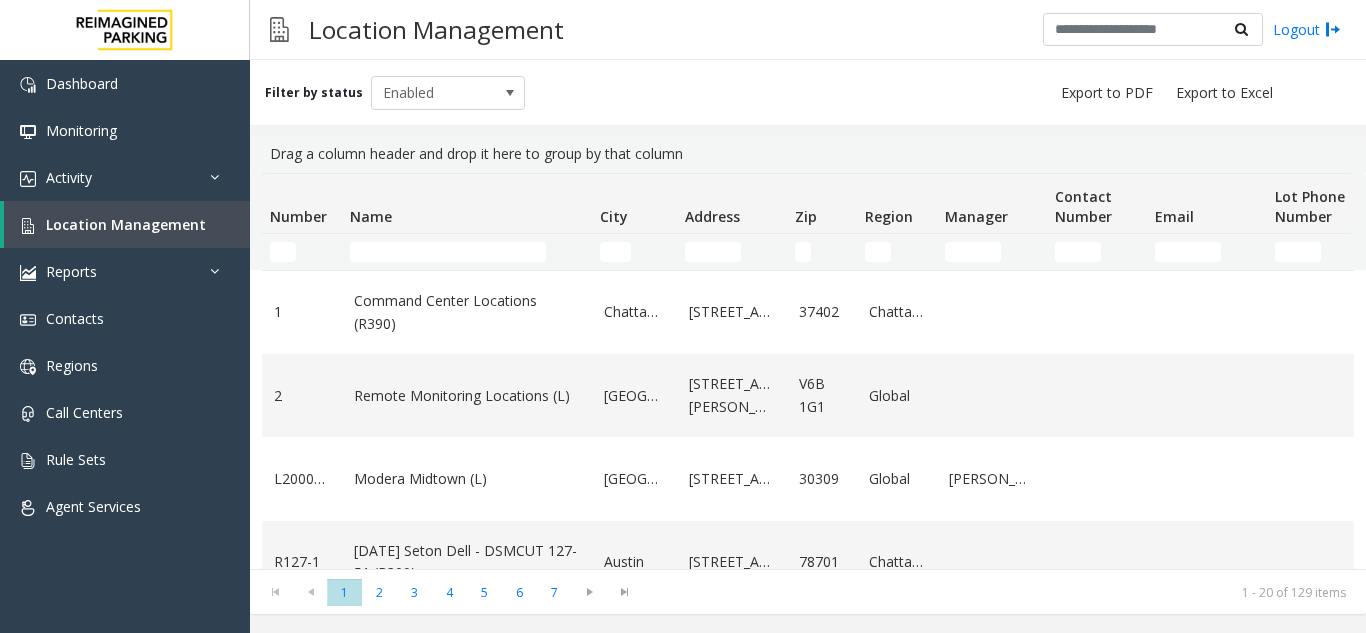 click on "Name" 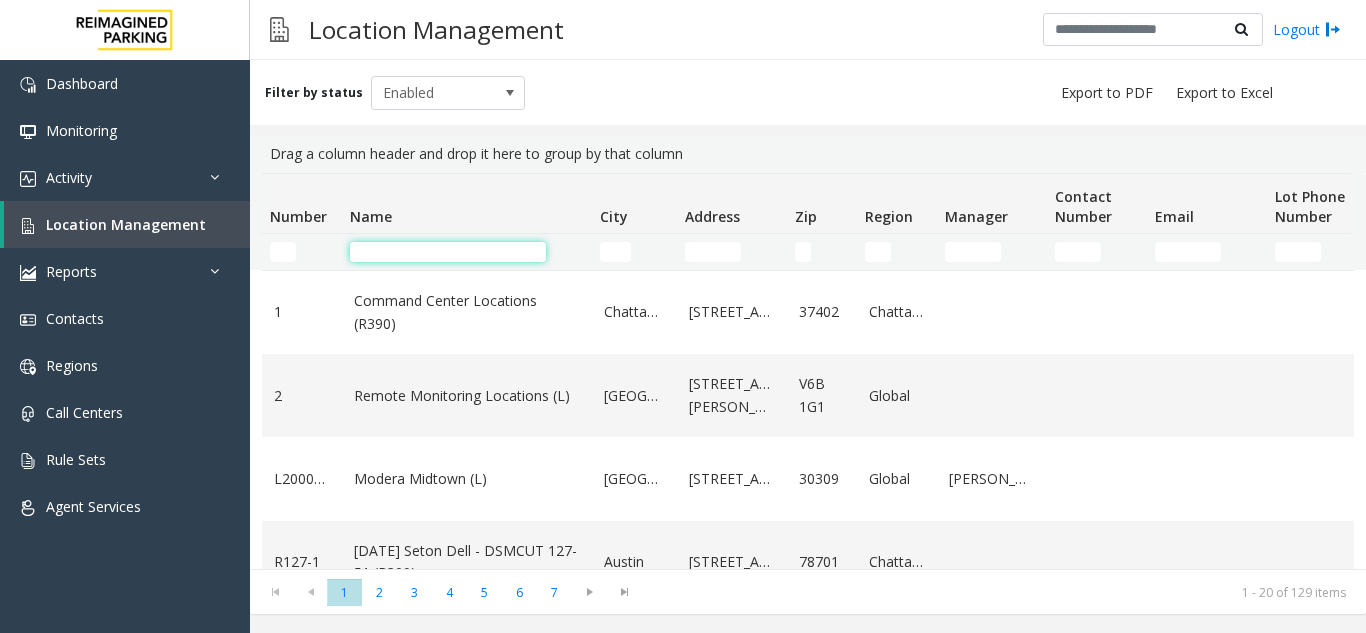 click 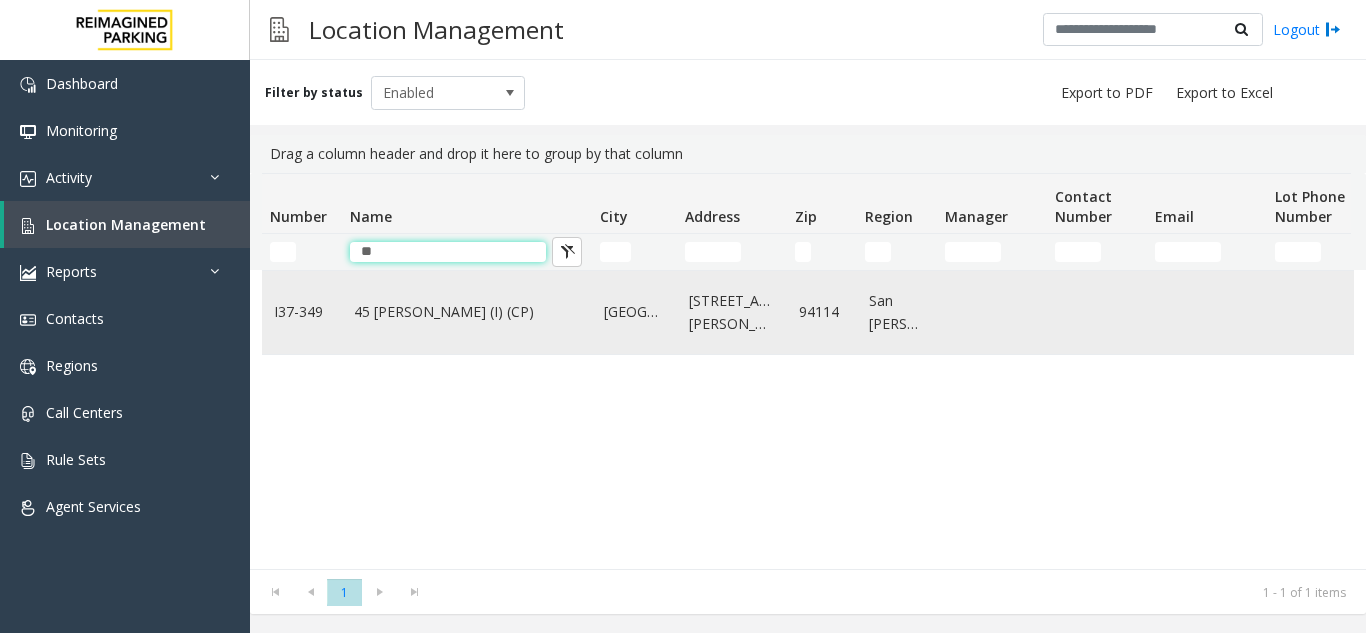 type on "**" 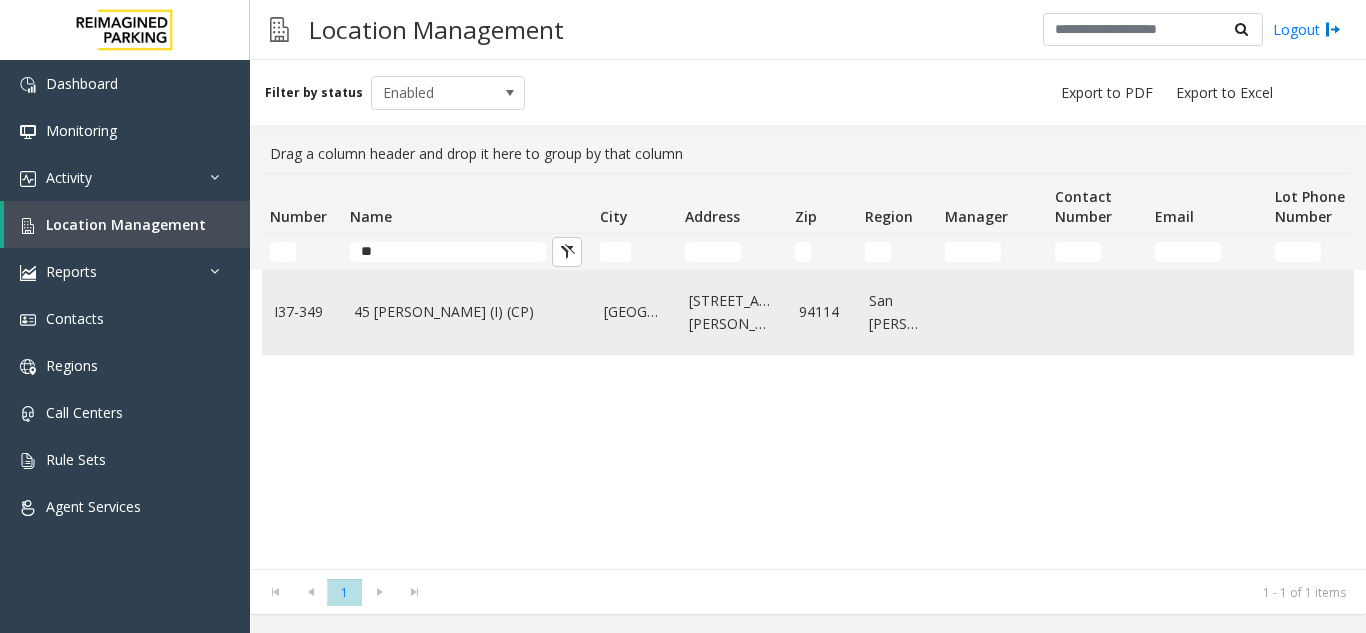 click on "45 [PERSON_NAME] (I) (CP)" 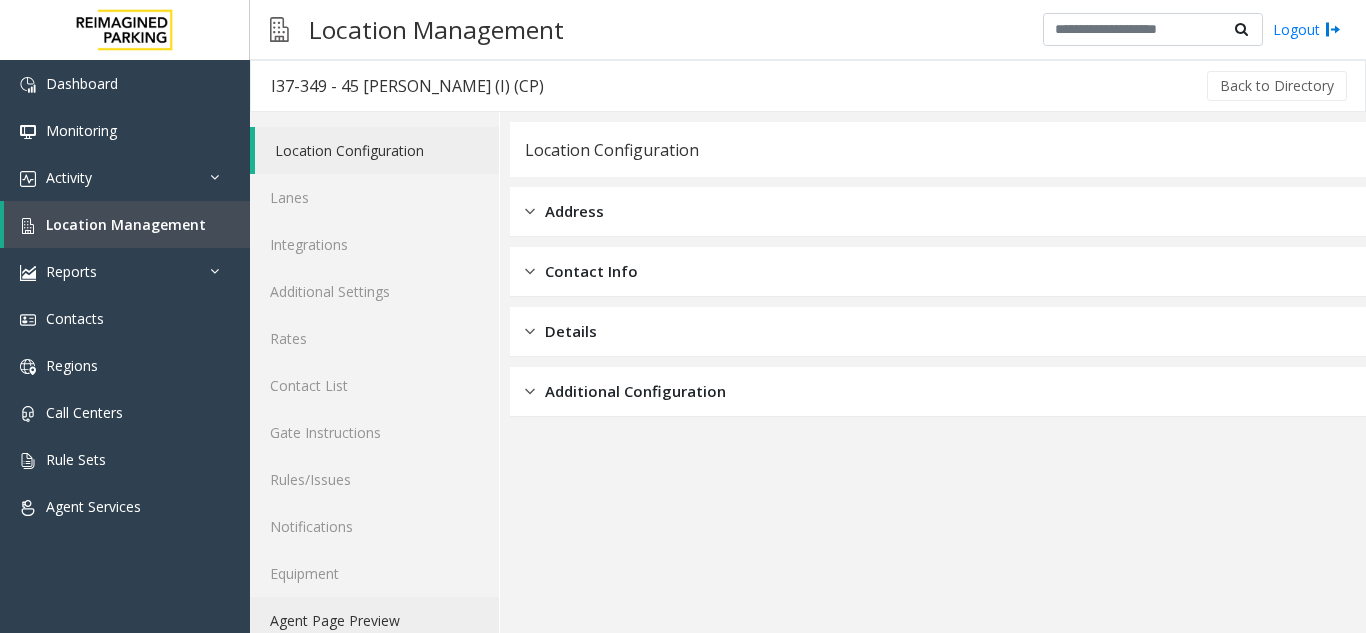 click on "Agent Page Preview" 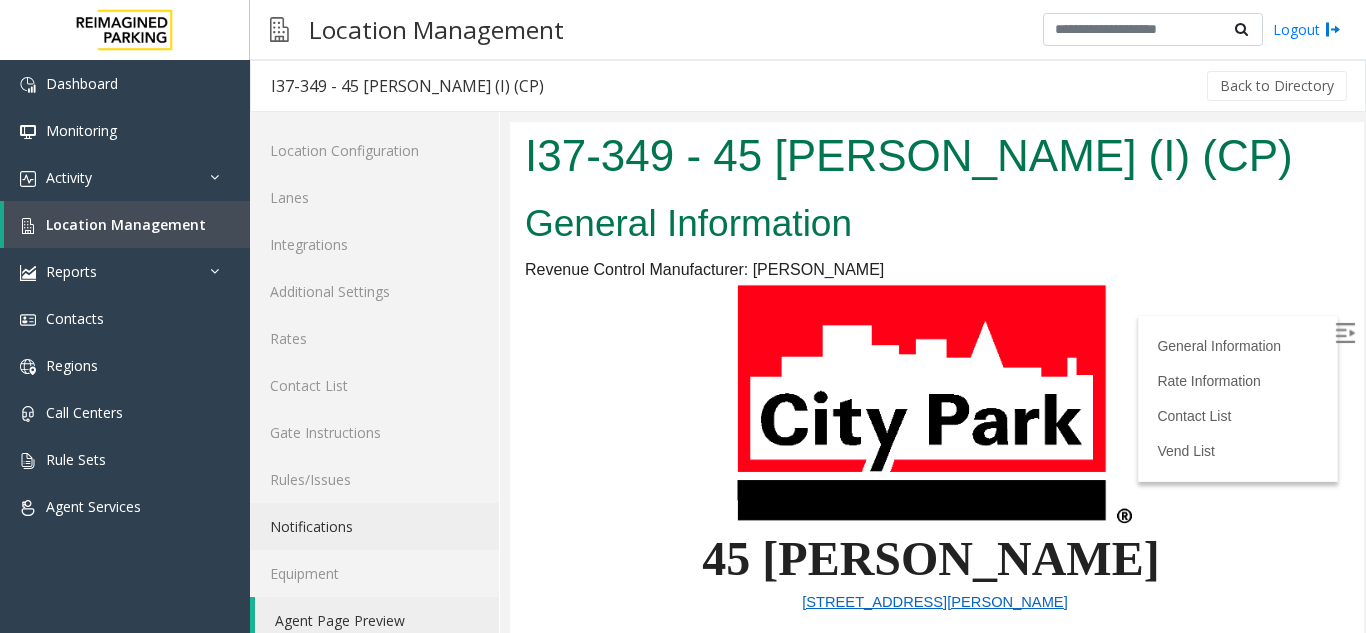 scroll, scrollTop: 0, scrollLeft: 0, axis: both 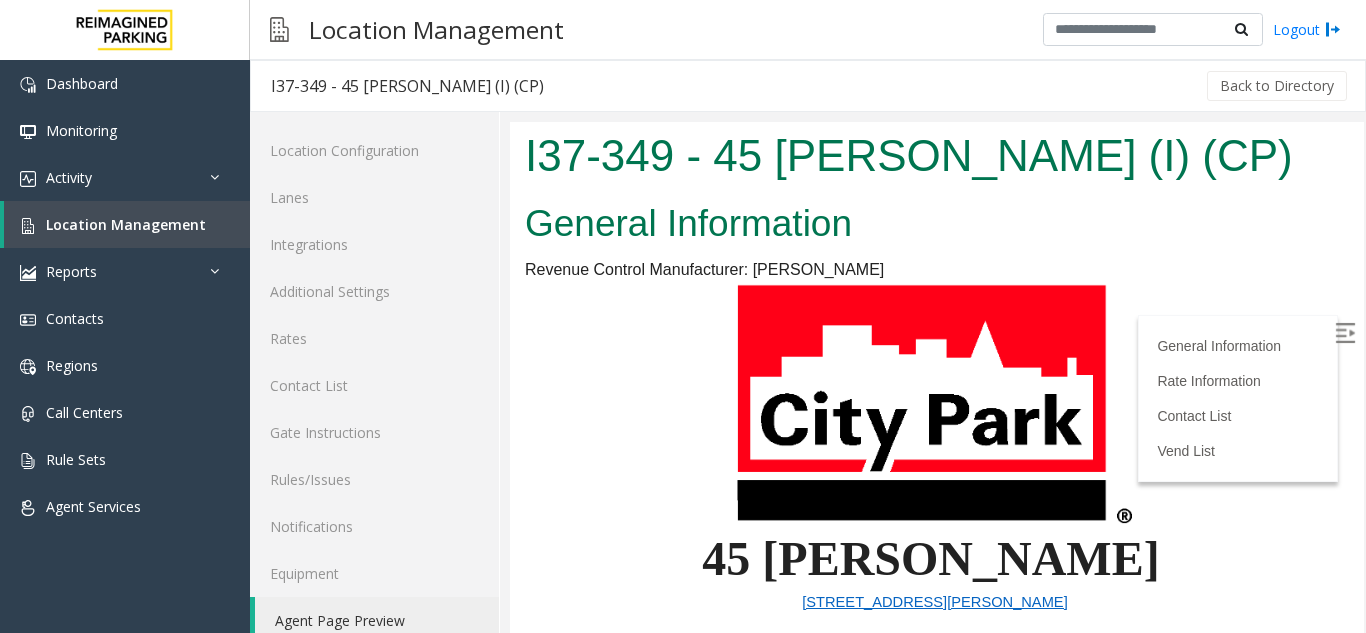 click at bounding box center [1345, 333] 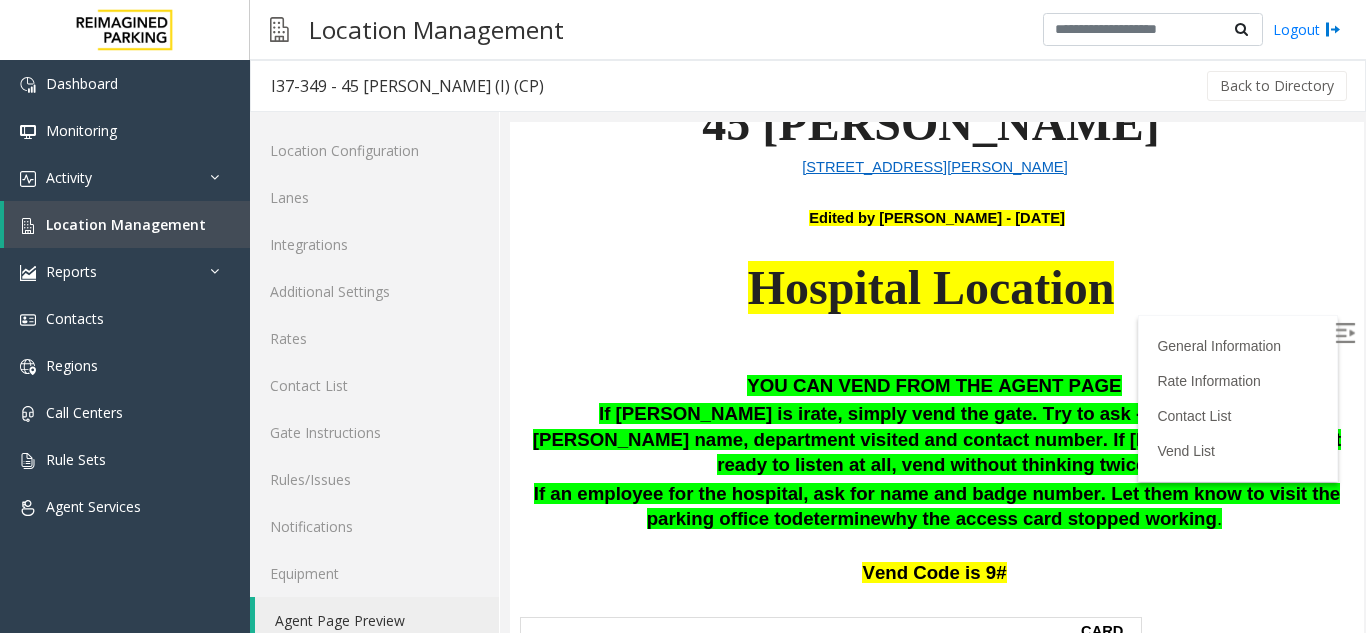 scroll, scrollTop: 400, scrollLeft: 0, axis: vertical 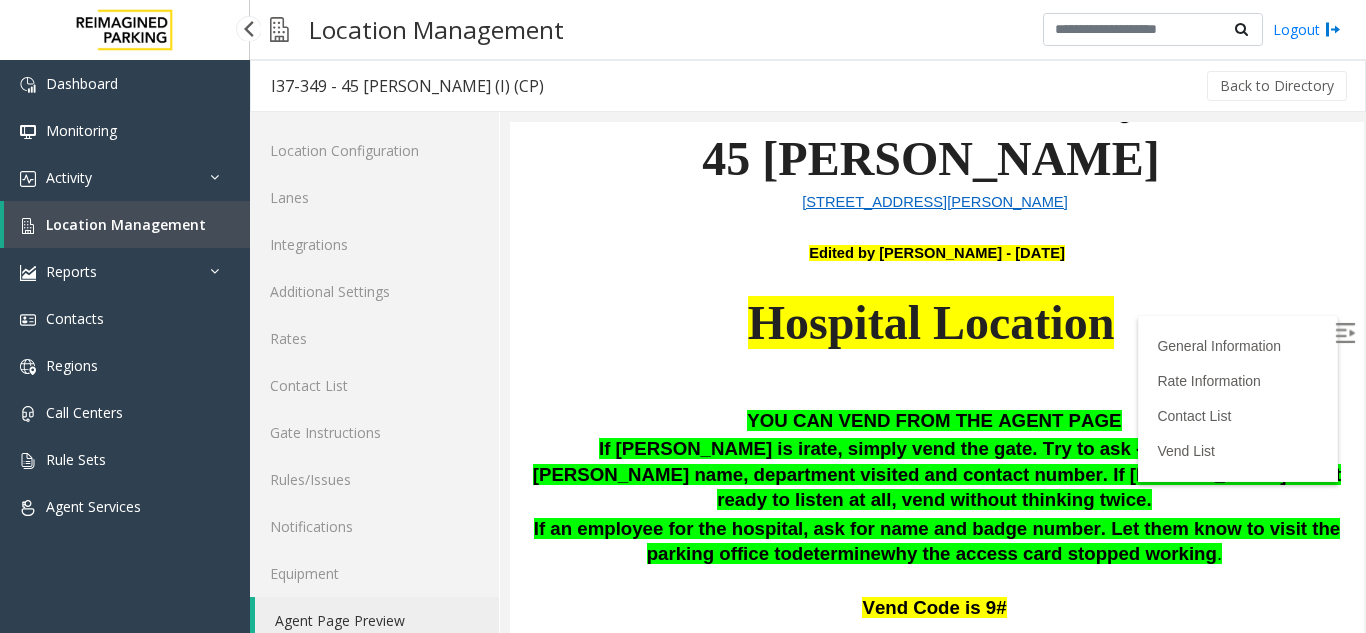 click on "Location Management" at bounding box center [127, 224] 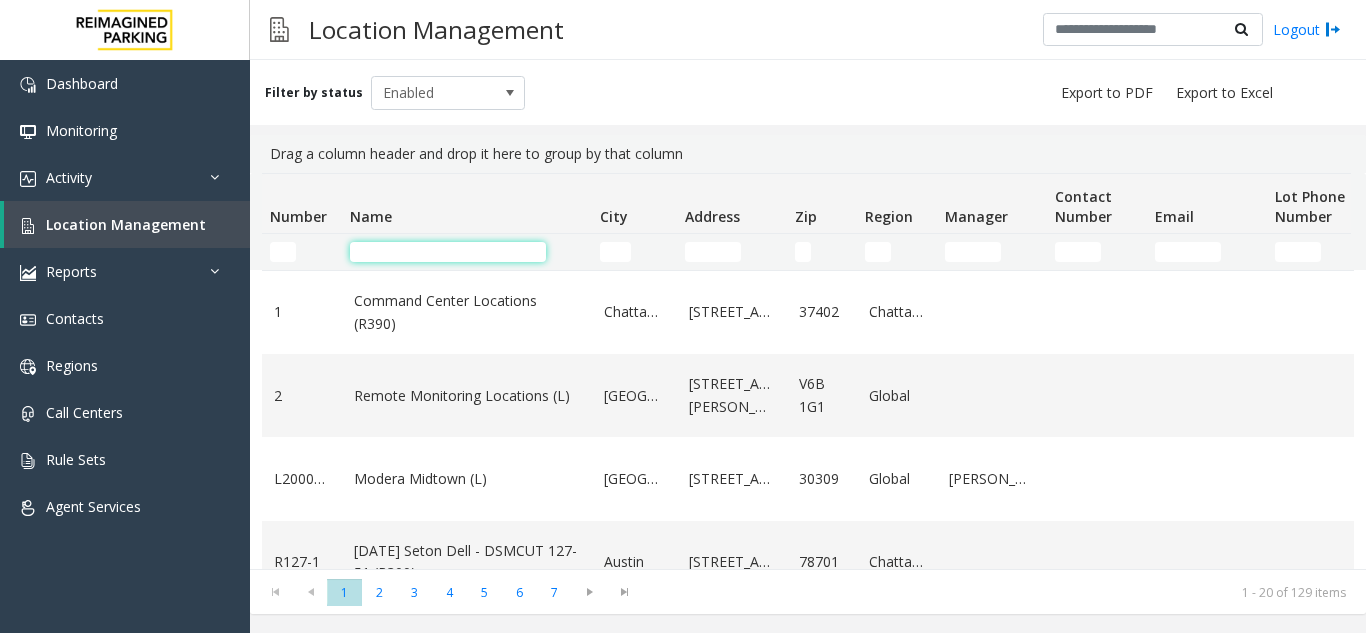 click 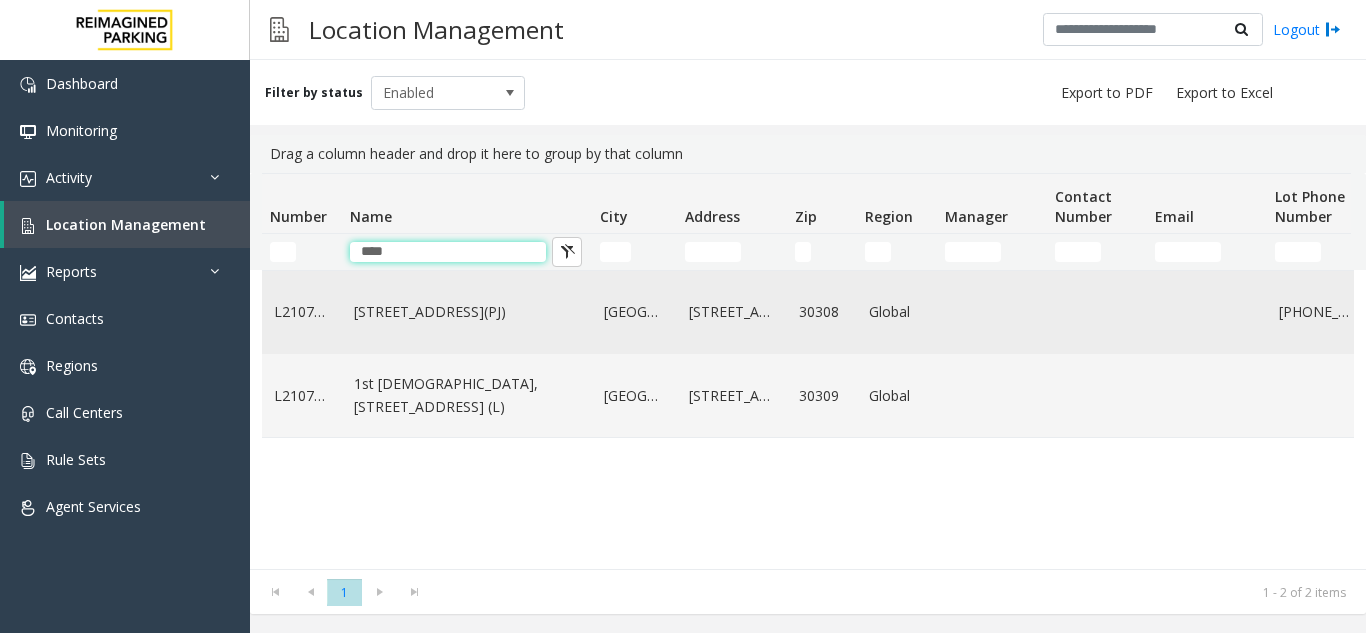 type on "****" 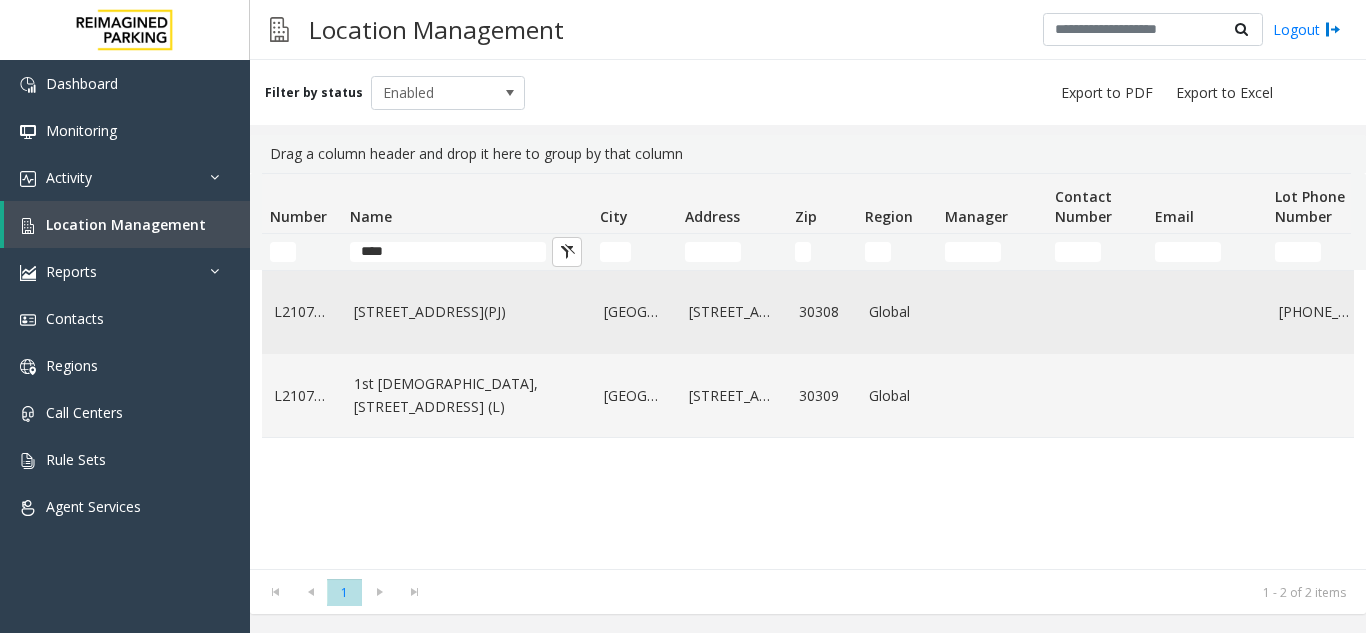 click on "[STREET_ADDRESS](PJ)" 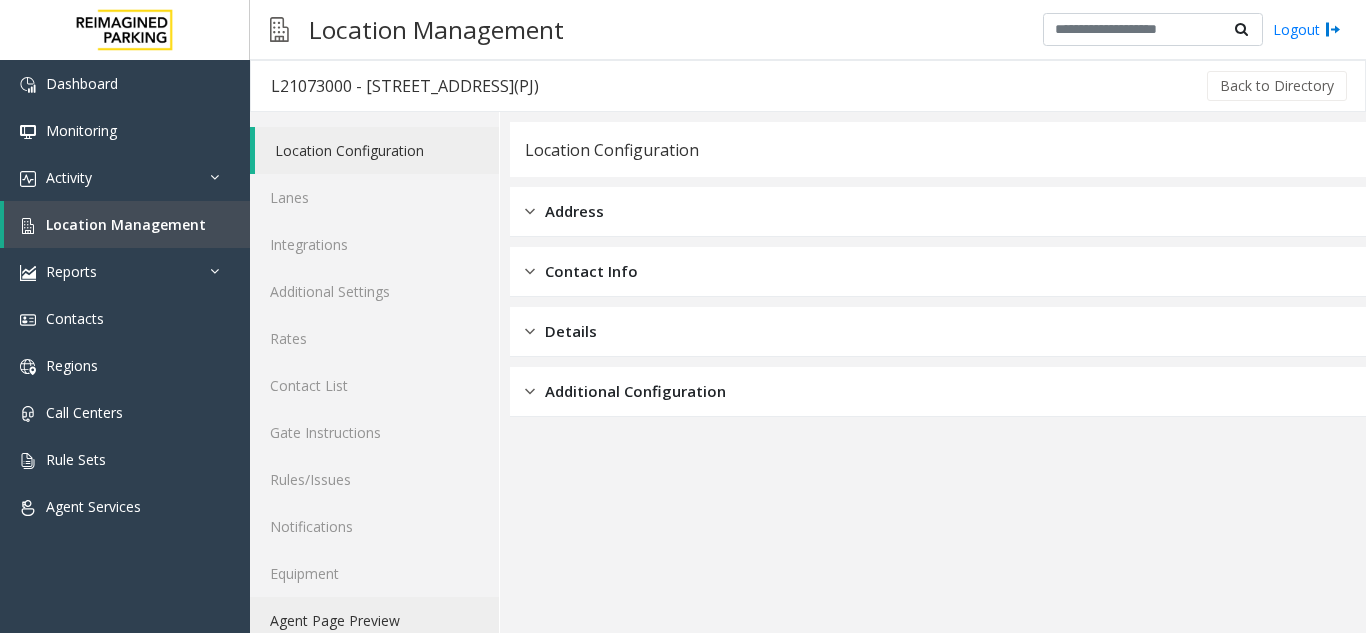 click on "Agent Page Preview" 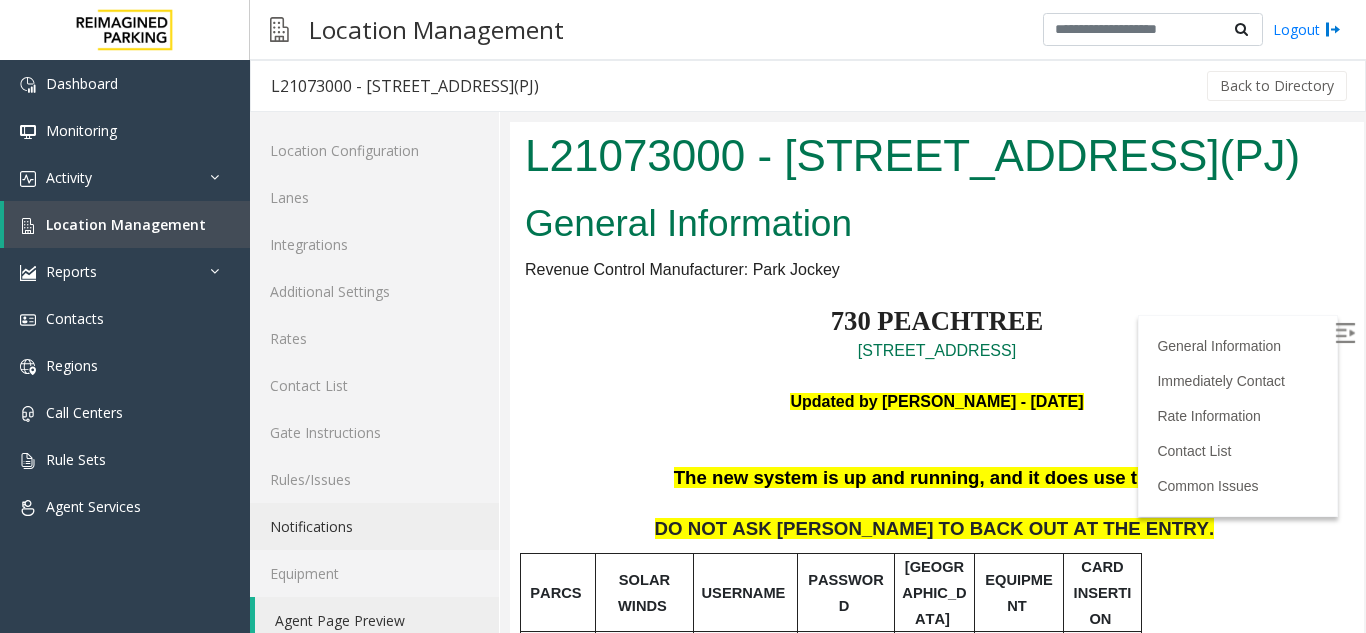 click at bounding box center [1345, 333] 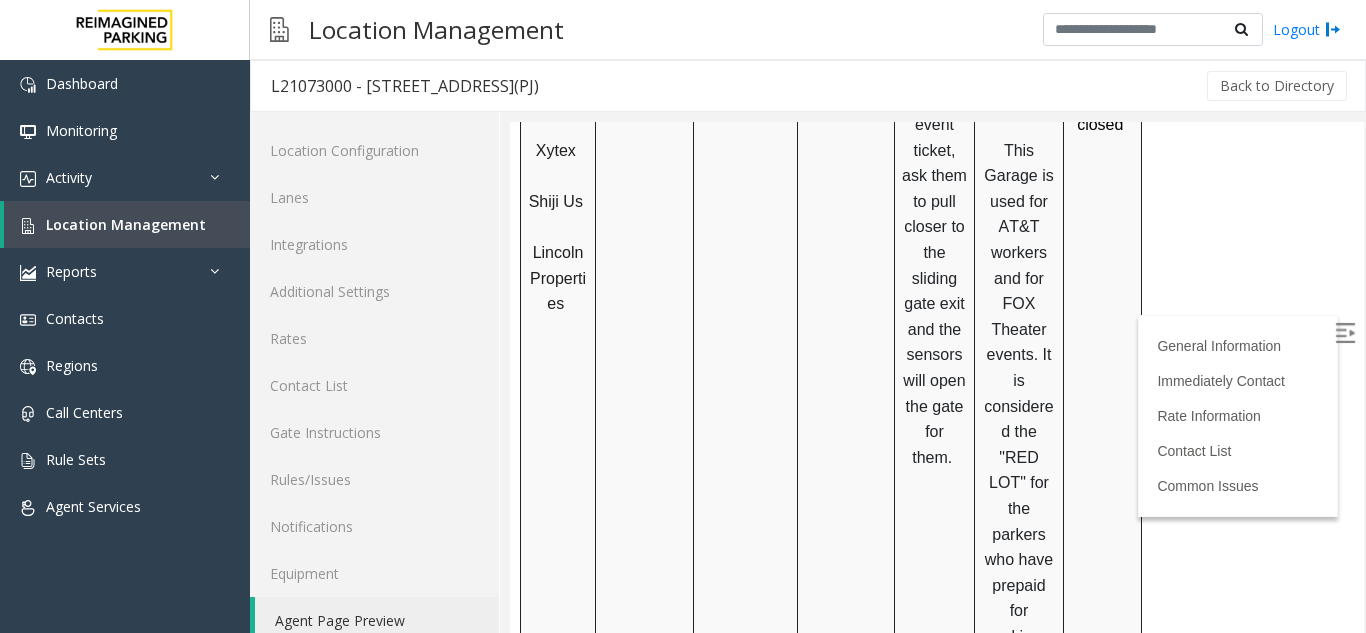 scroll, scrollTop: 1400, scrollLeft: 0, axis: vertical 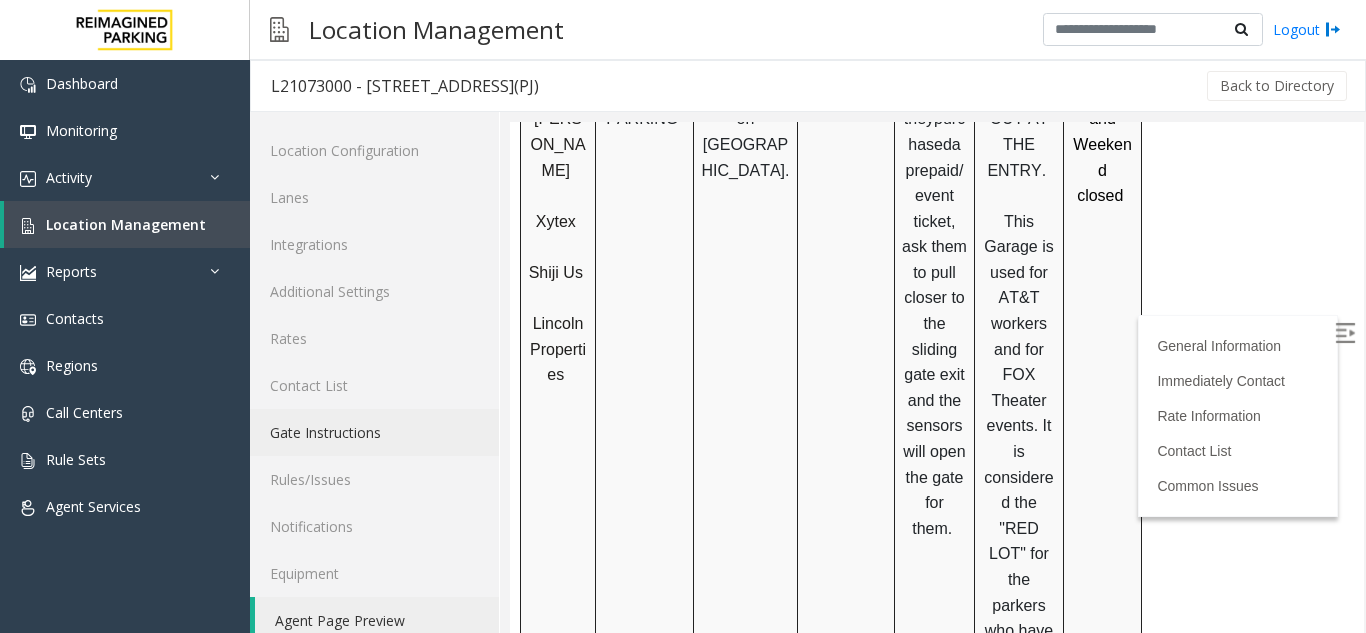 drag, startPoint x: 382, startPoint y: 429, endPoint x: 476, endPoint y: 417, distance: 94.76286 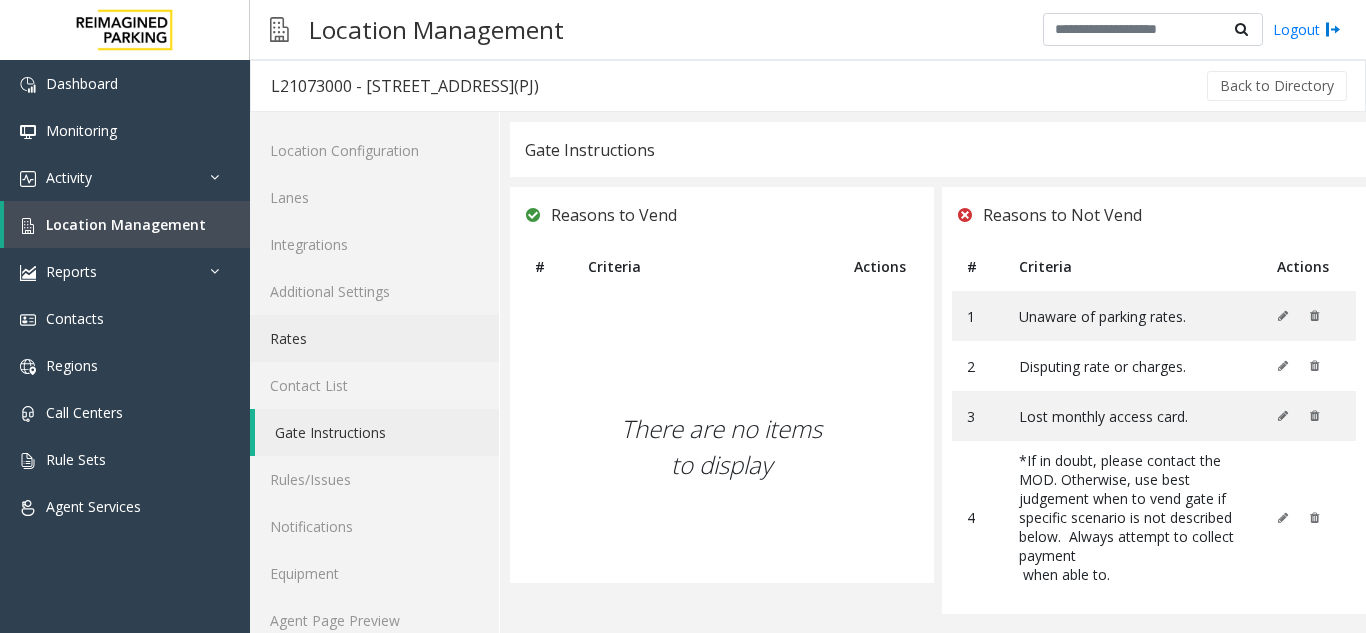 click on "Rates" 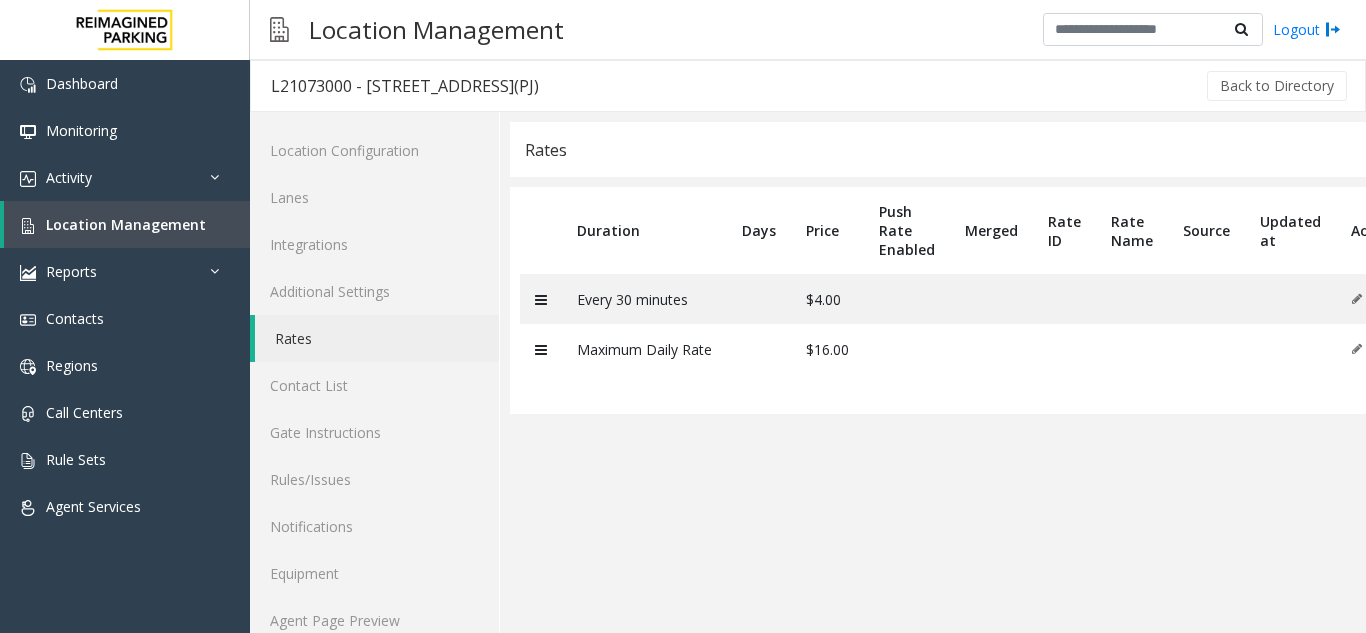 click on "Rates" 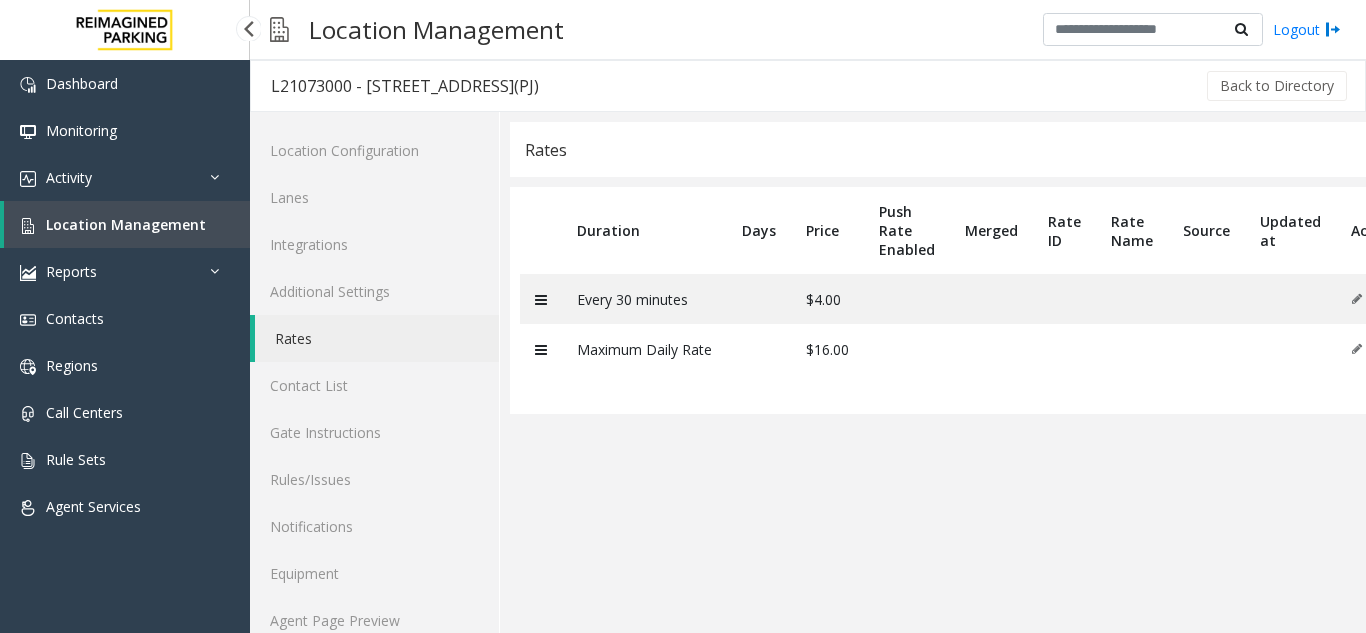 click on "Location Management" at bounding box center [126, 224] 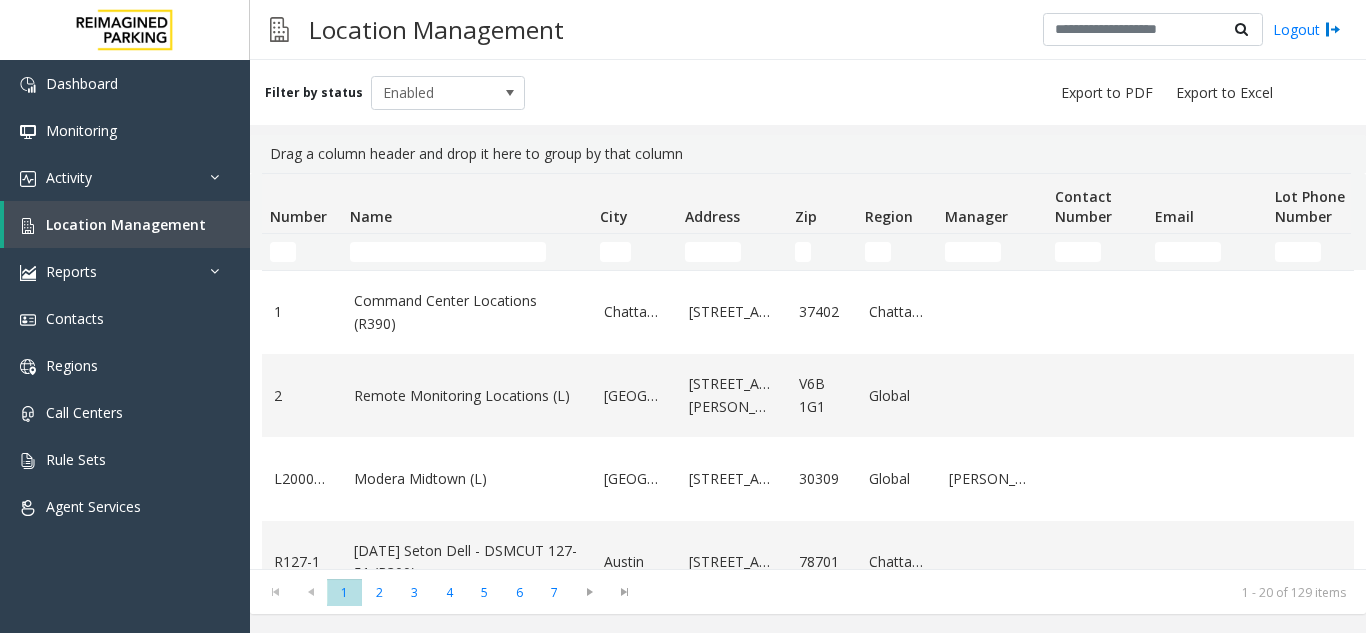 click on "Drag a column header and drop it here to group by that column" 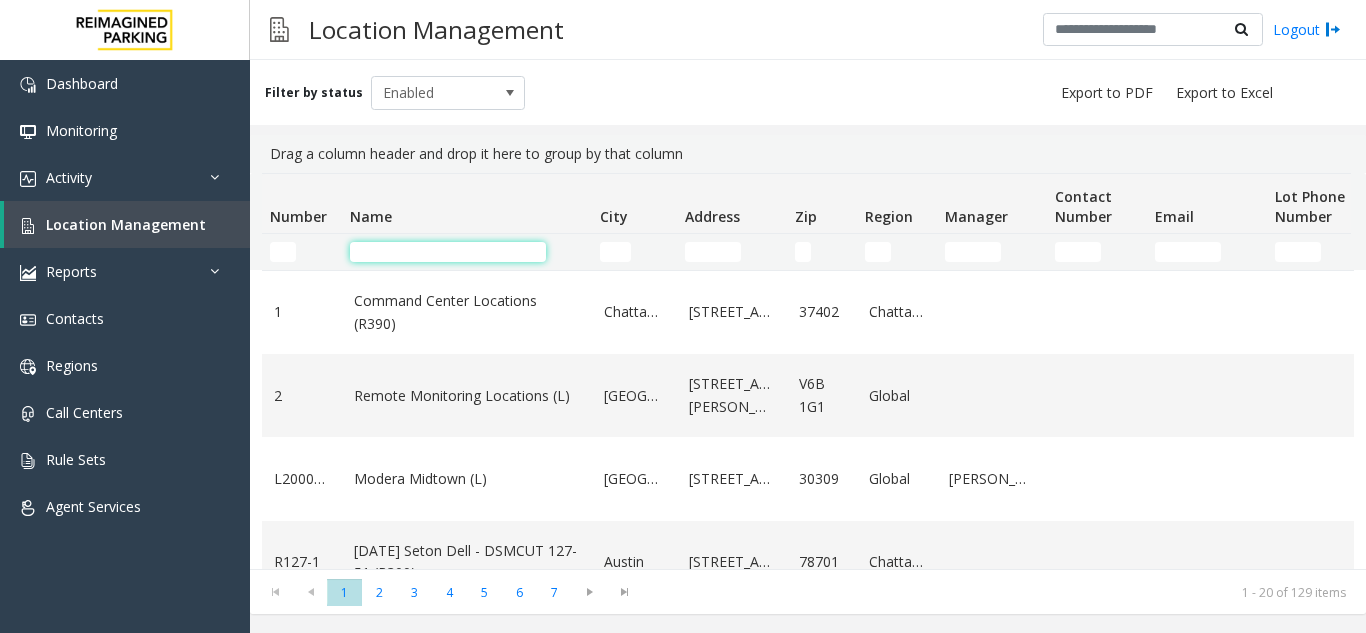 click 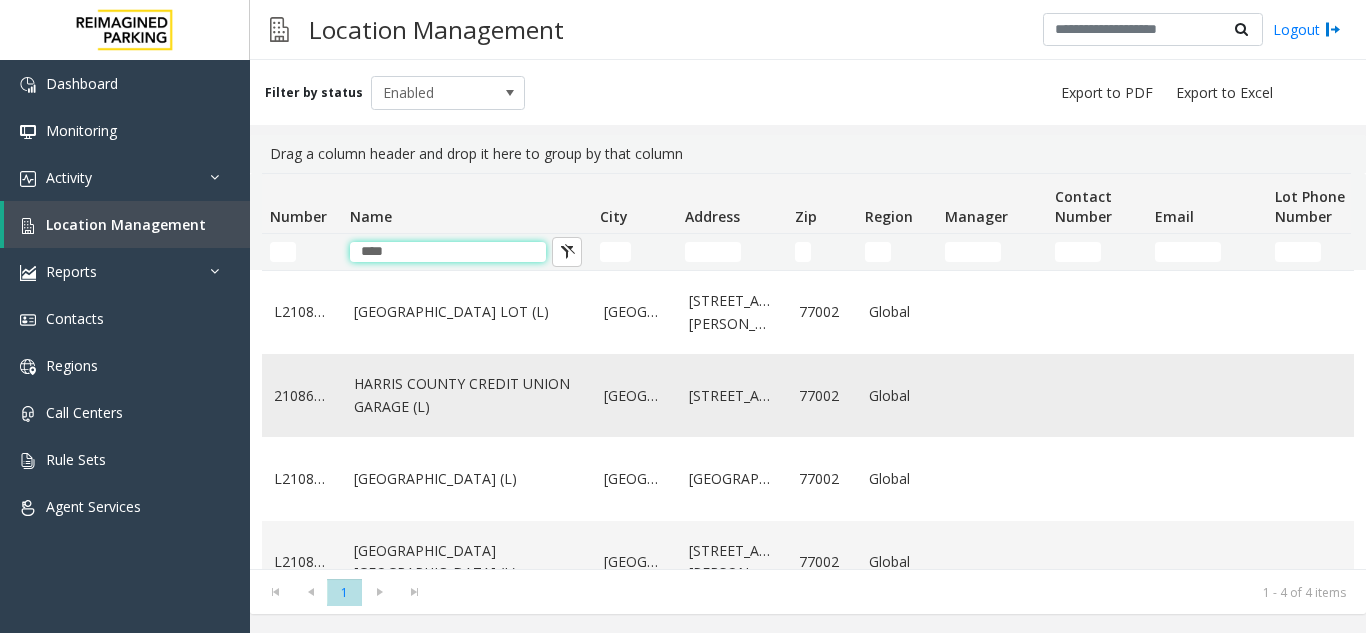 type on "****" 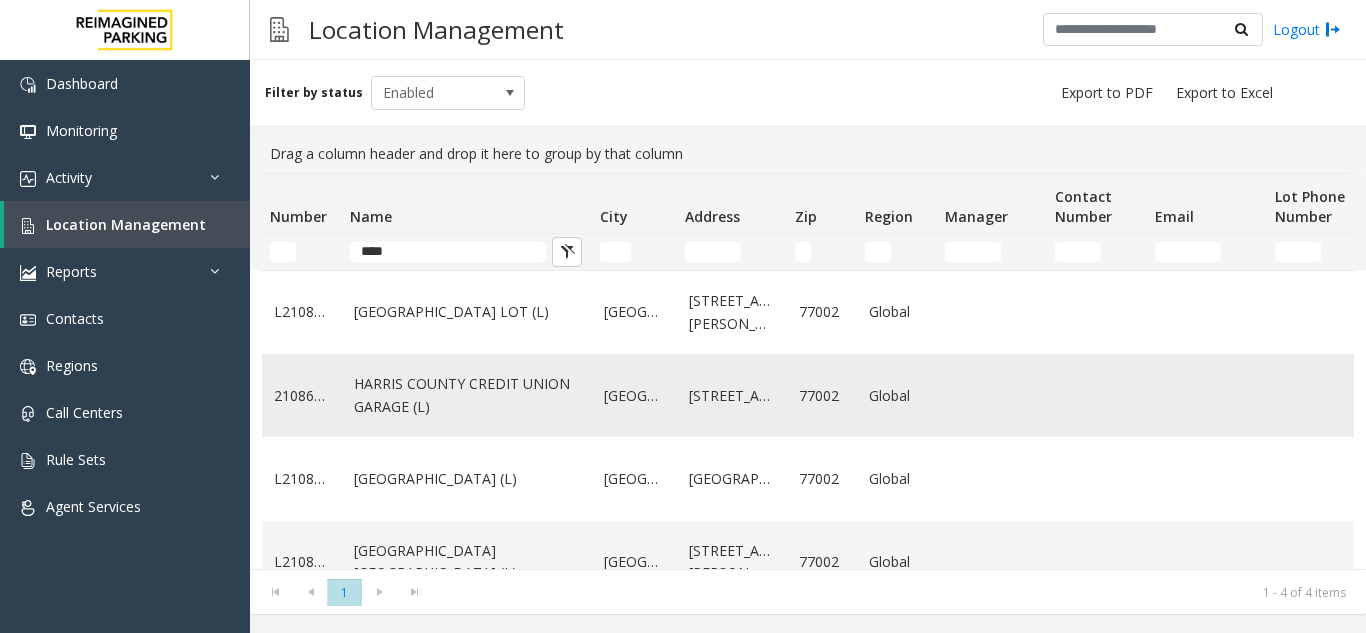 click on "[GEOGRAPHIC_DATA]" 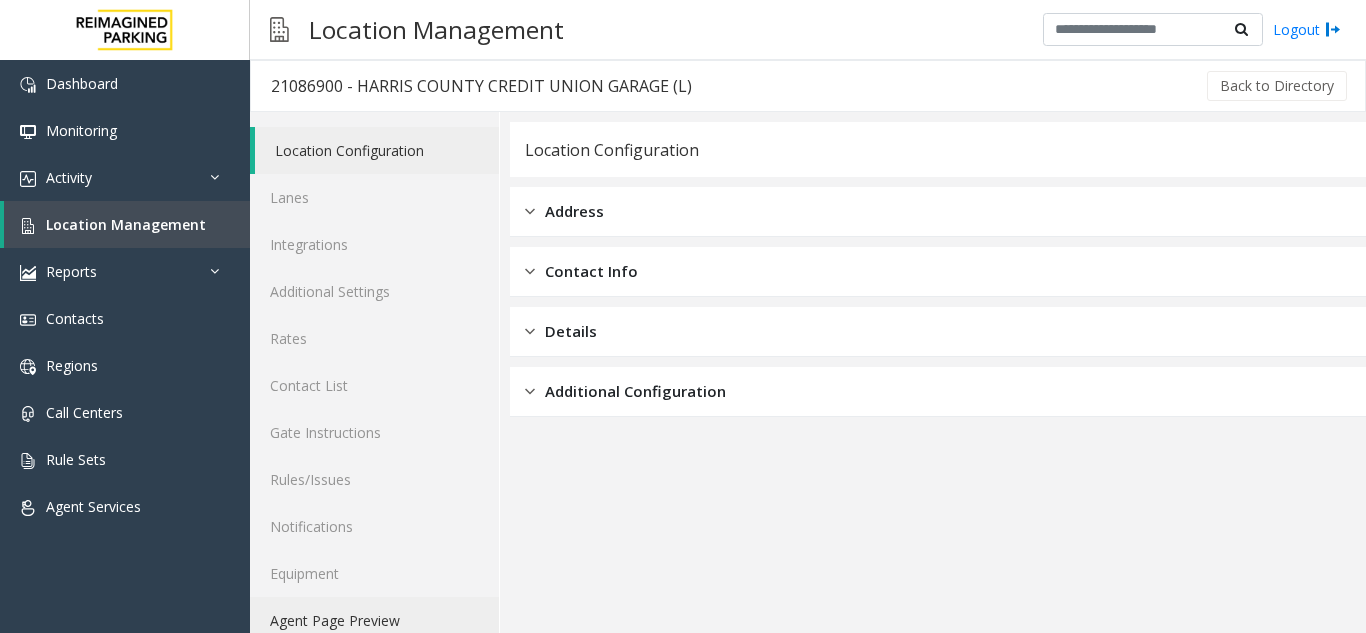 click on "Agent Page Preview" 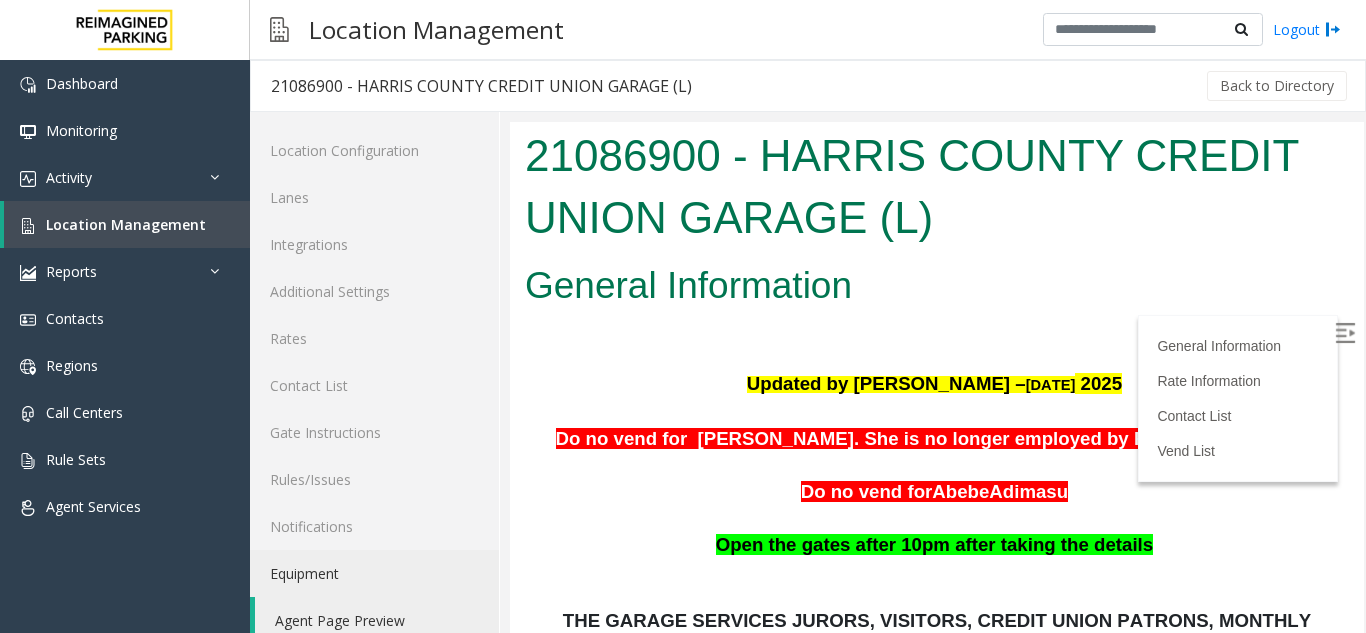 scroll, scrollTop: 0, scrollLeft: 0, axis: both 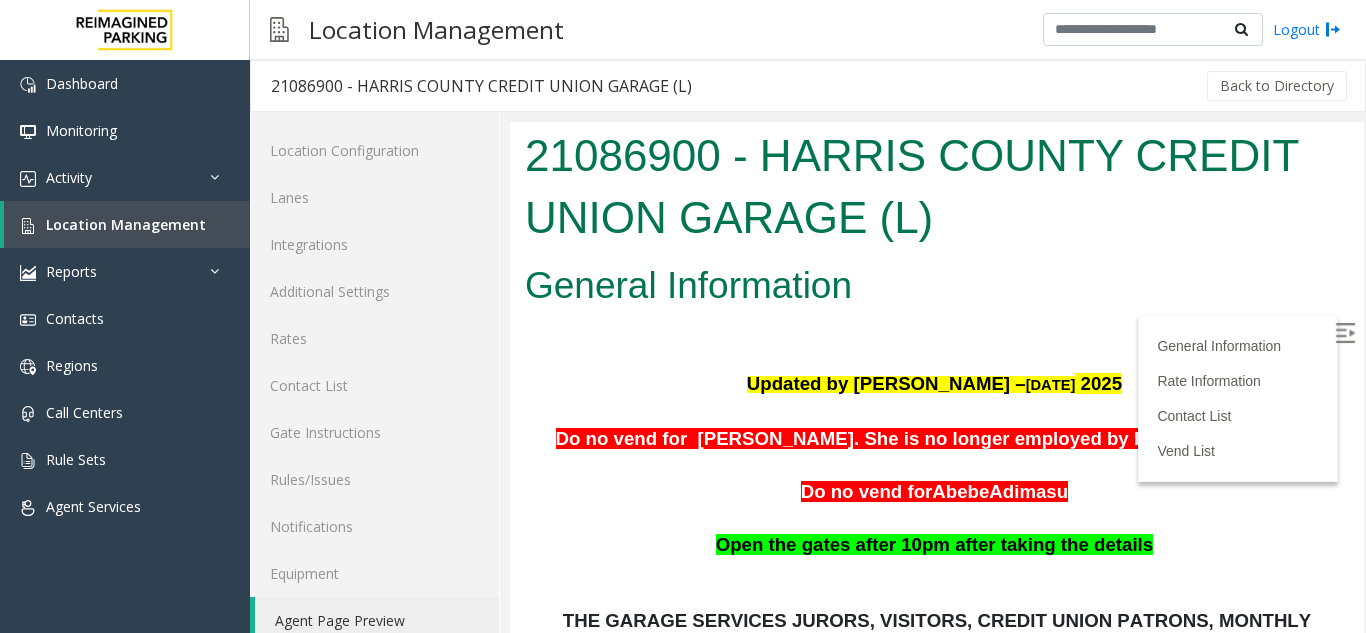 click at bounding box center (1345, 333) 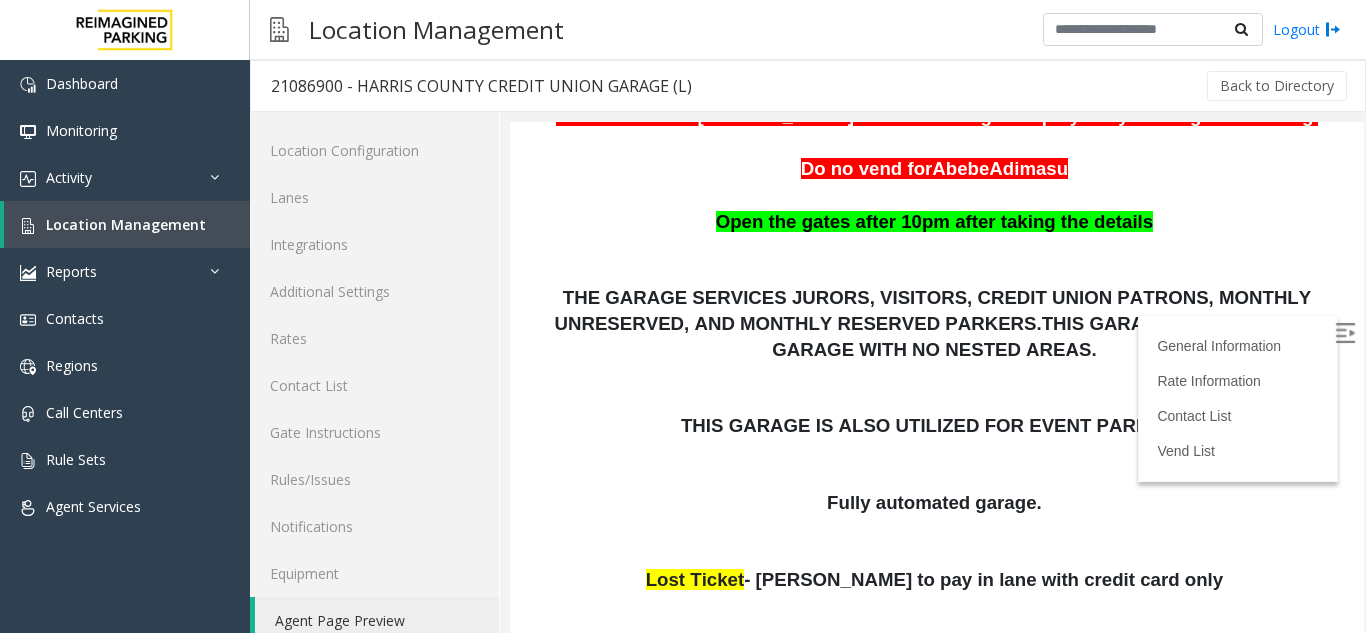 scroll, scrollTop: 300, scrollLeft: 0, axis: vertical 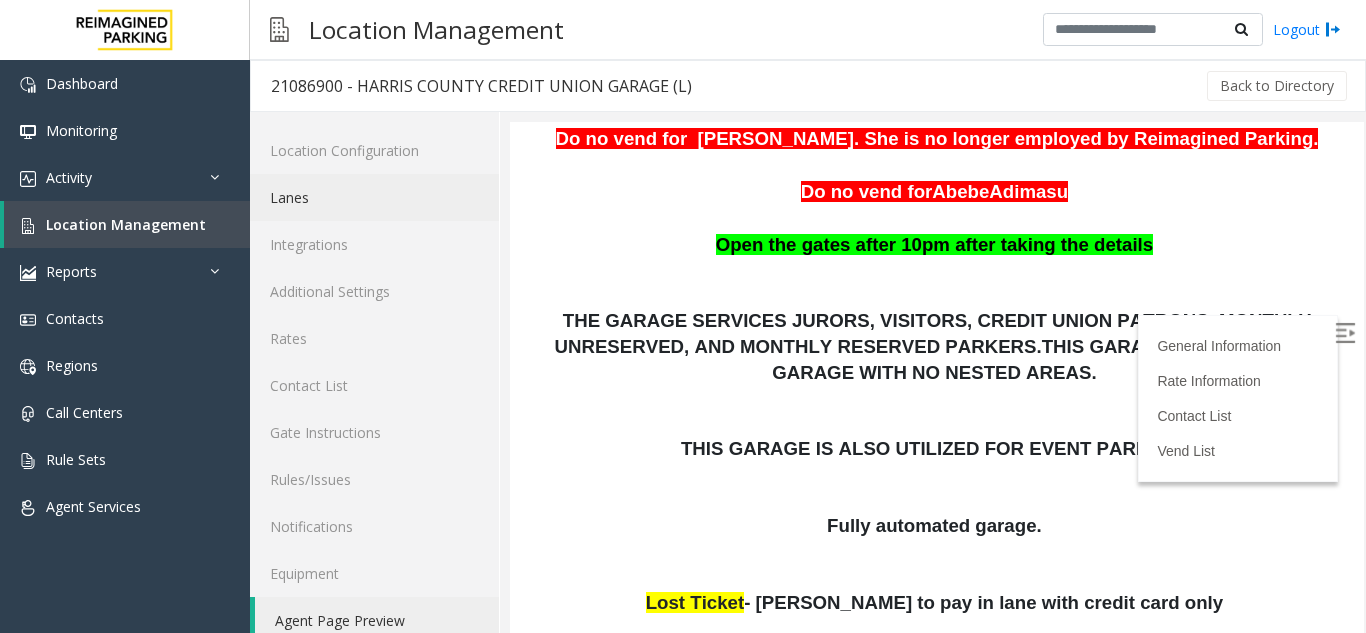 click on "Lanes" 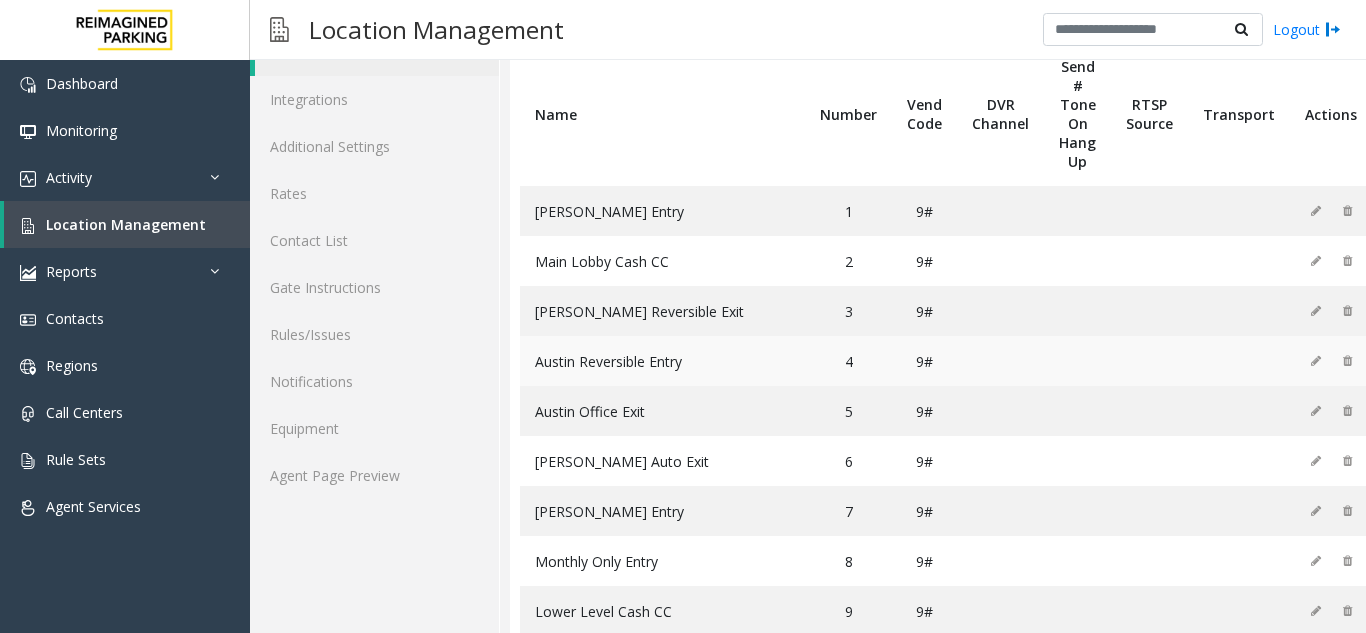 scroll, scrollTop: 69, scrollLeft: 0, axis: vertical 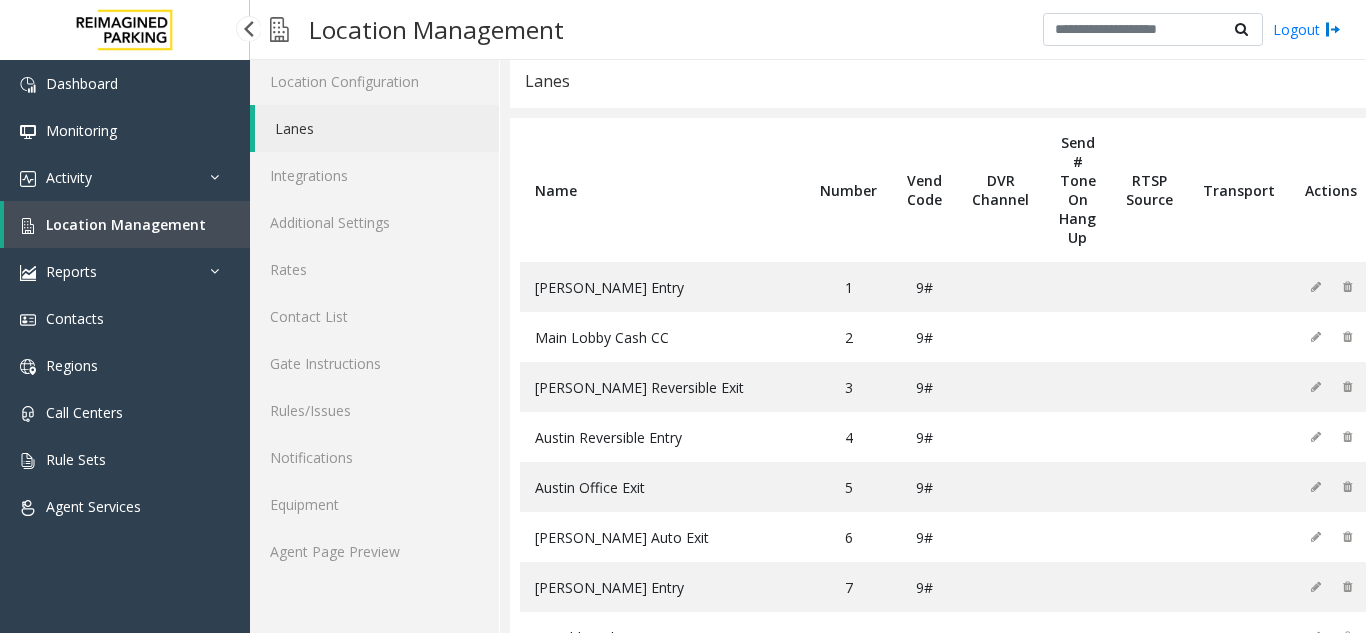 click on "Location Management" at bounding box center (127, 224) 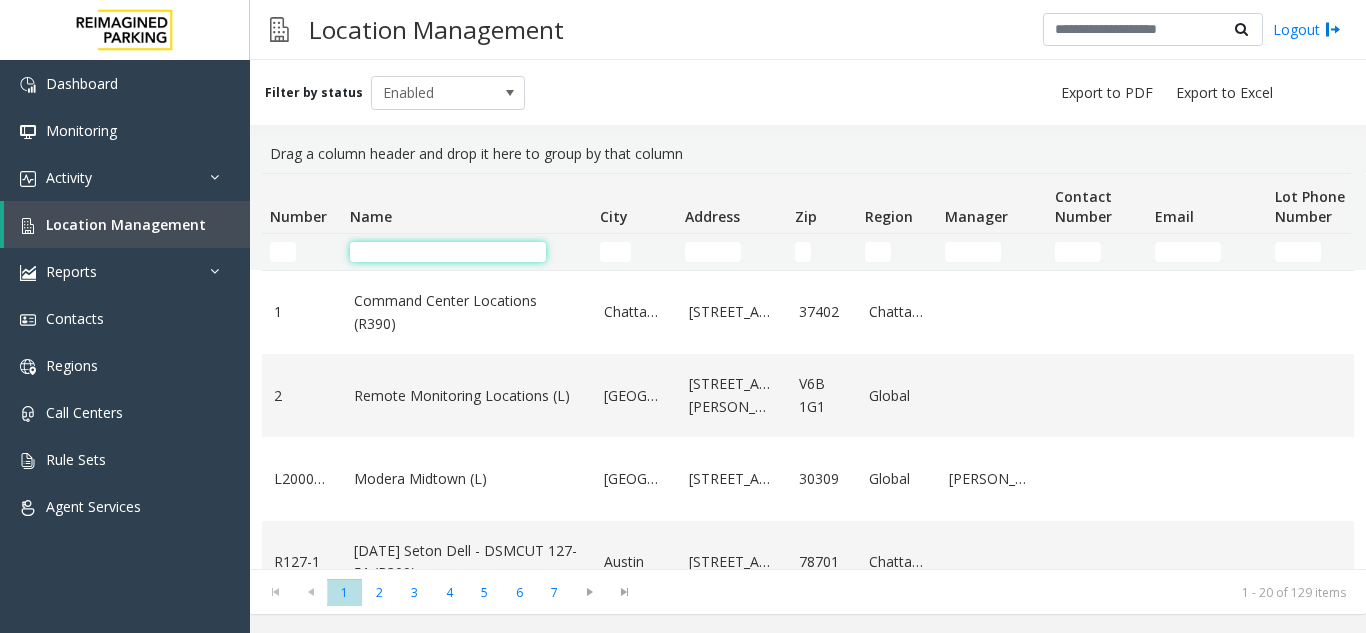 click 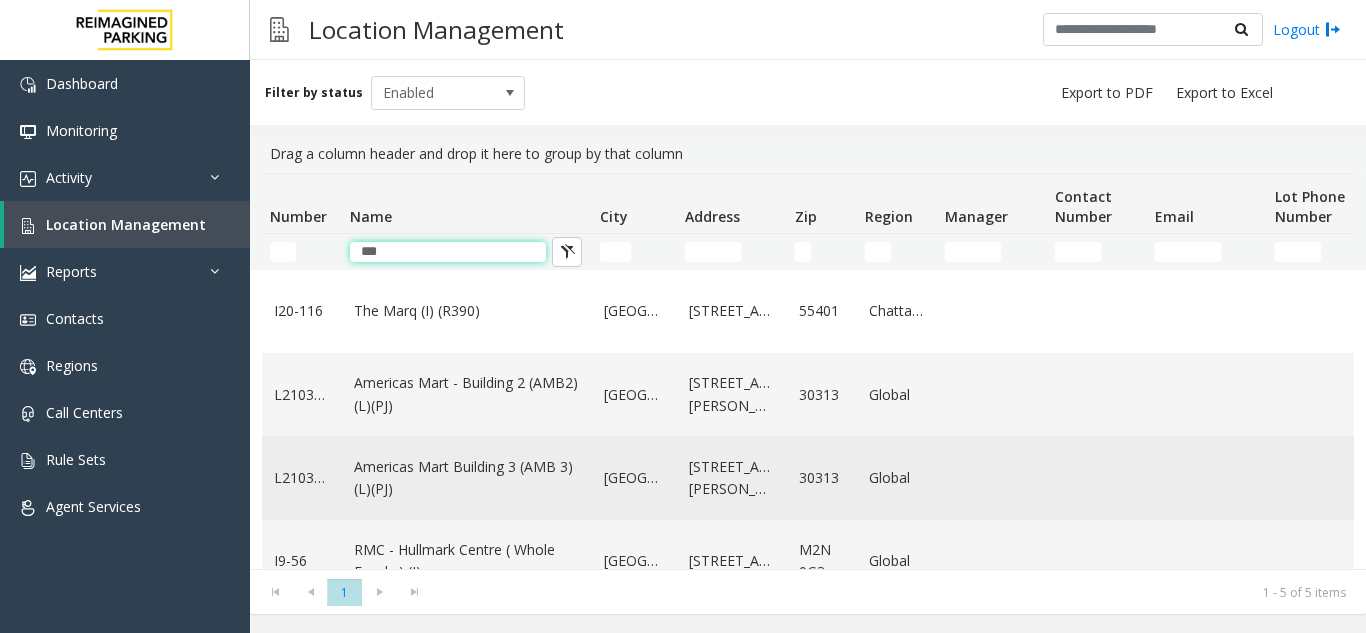 scroll, scrollTop: 0, scrollLeft: 0, axis: both 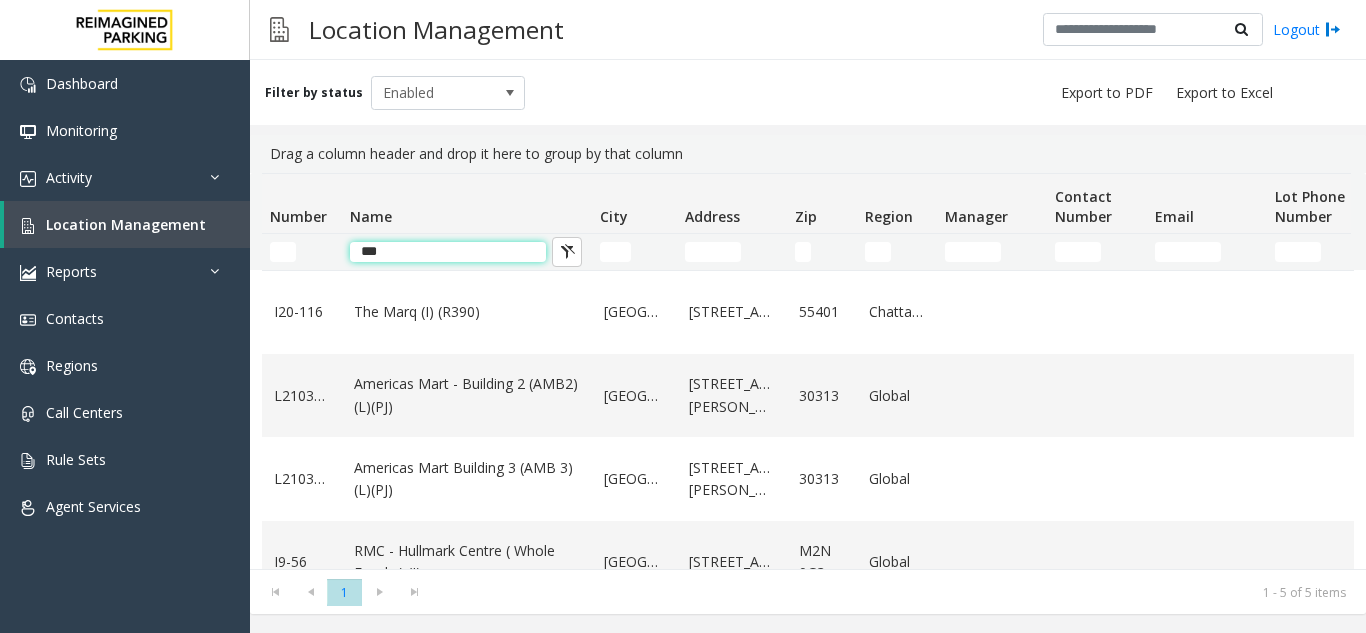 click on "***" 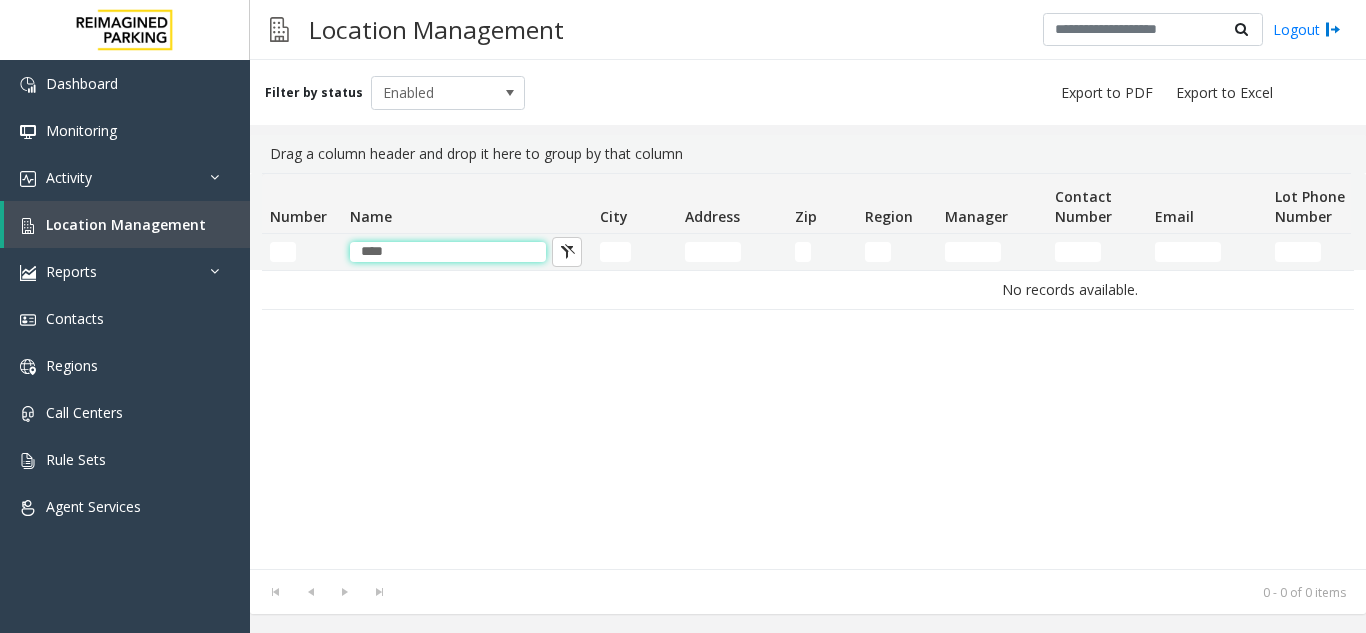 click on "Name" 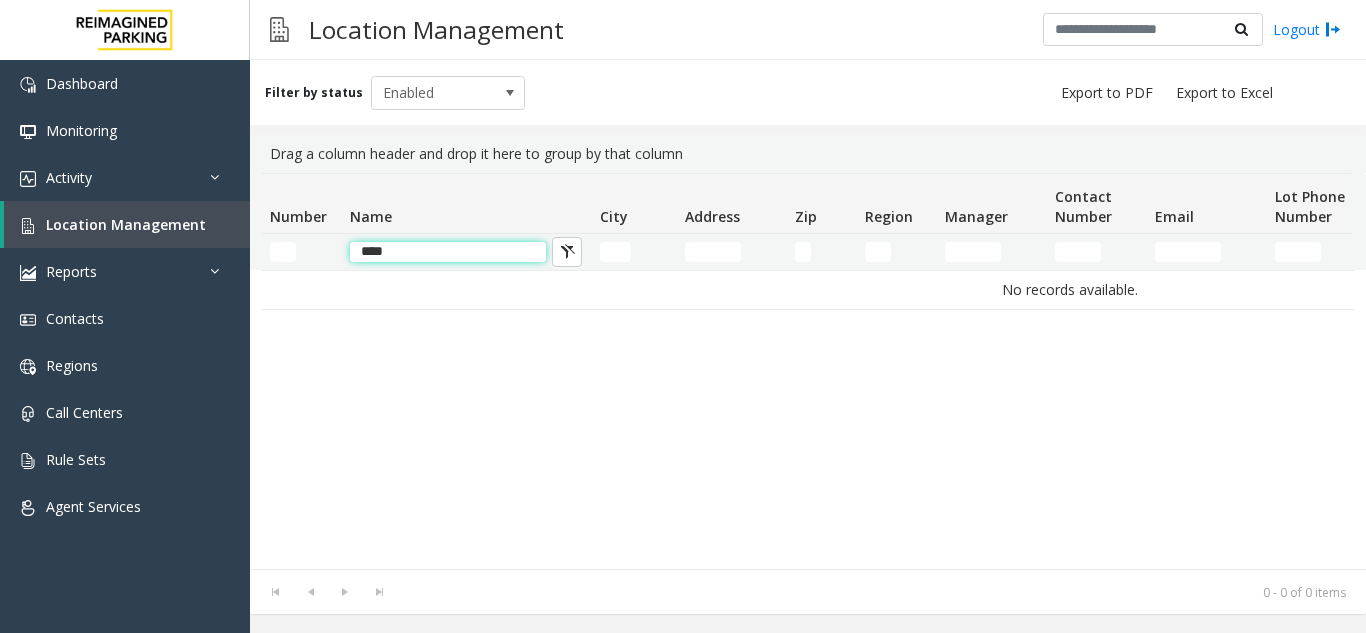 click on "****" 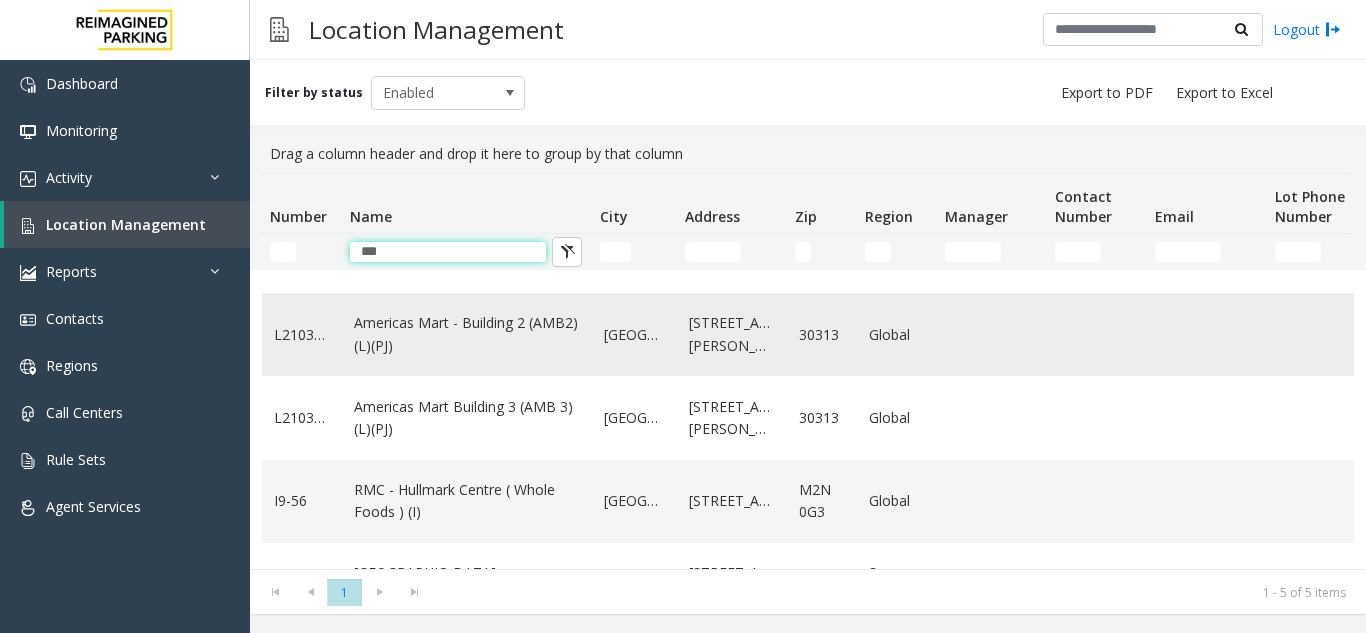 scroll, scrollTop: 134, scrollLeft: 0, axis: vertical 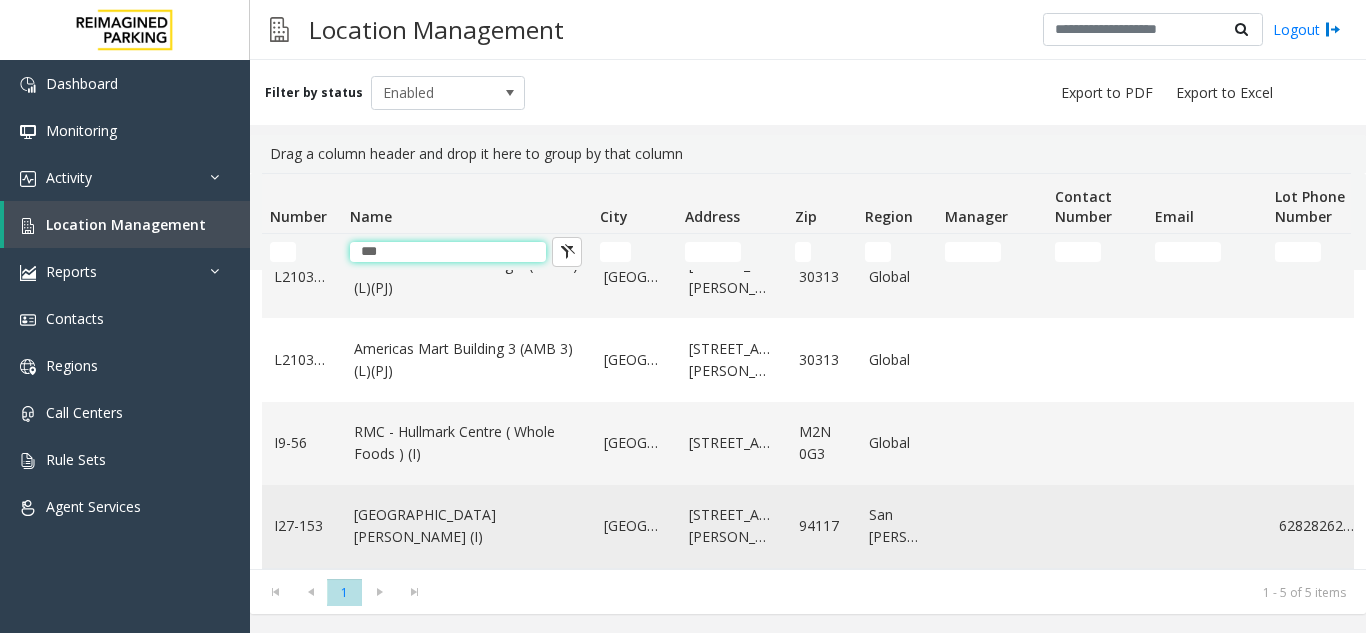 type on "***" 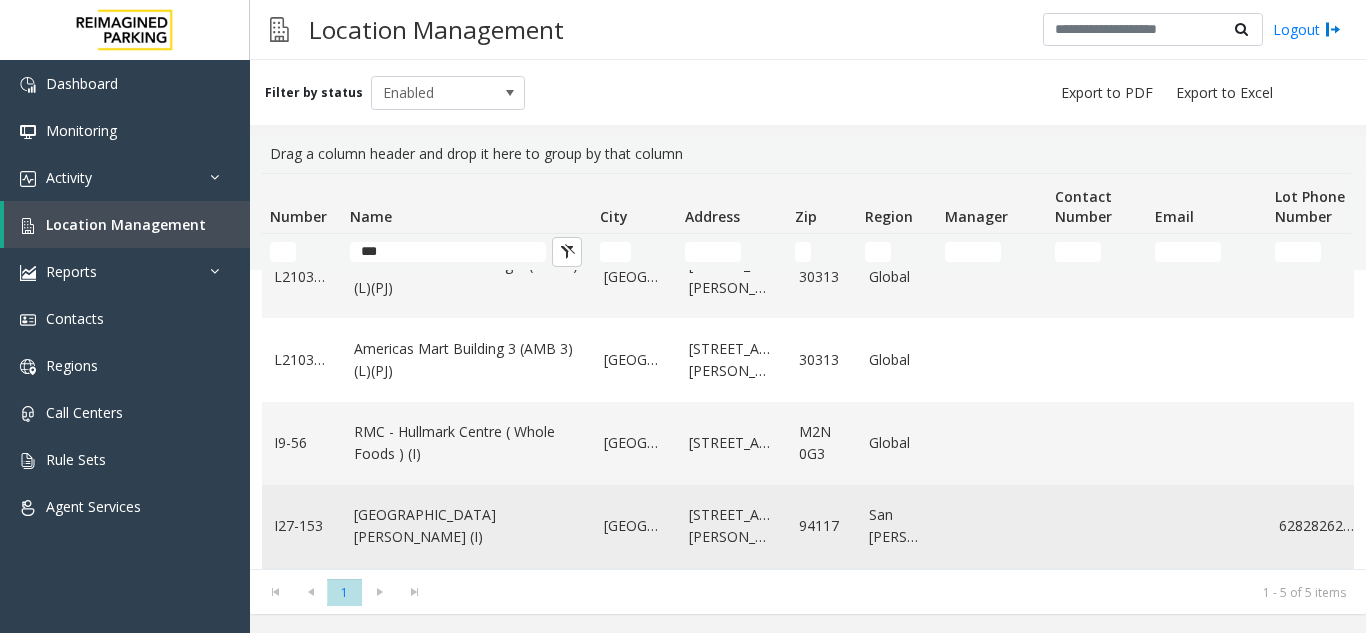 click on "[GEOGRAPHIC_DATA][PERSON_NAME] (I)" 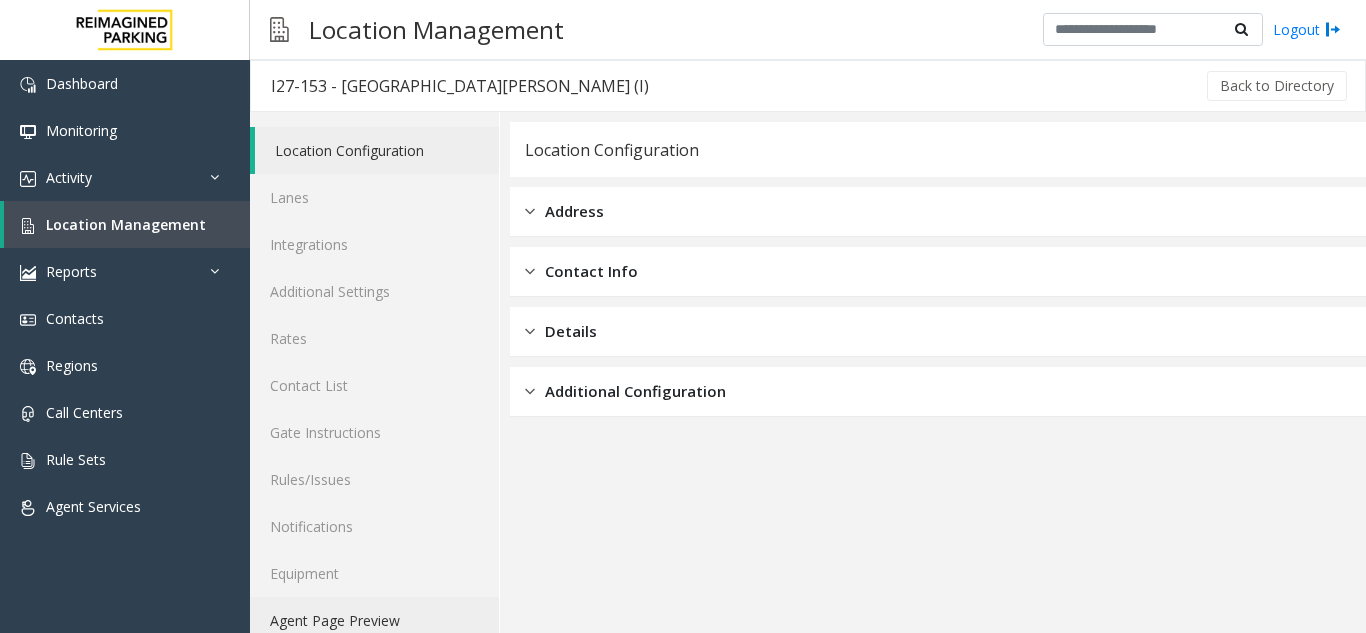 click on "Agent Page Preview" 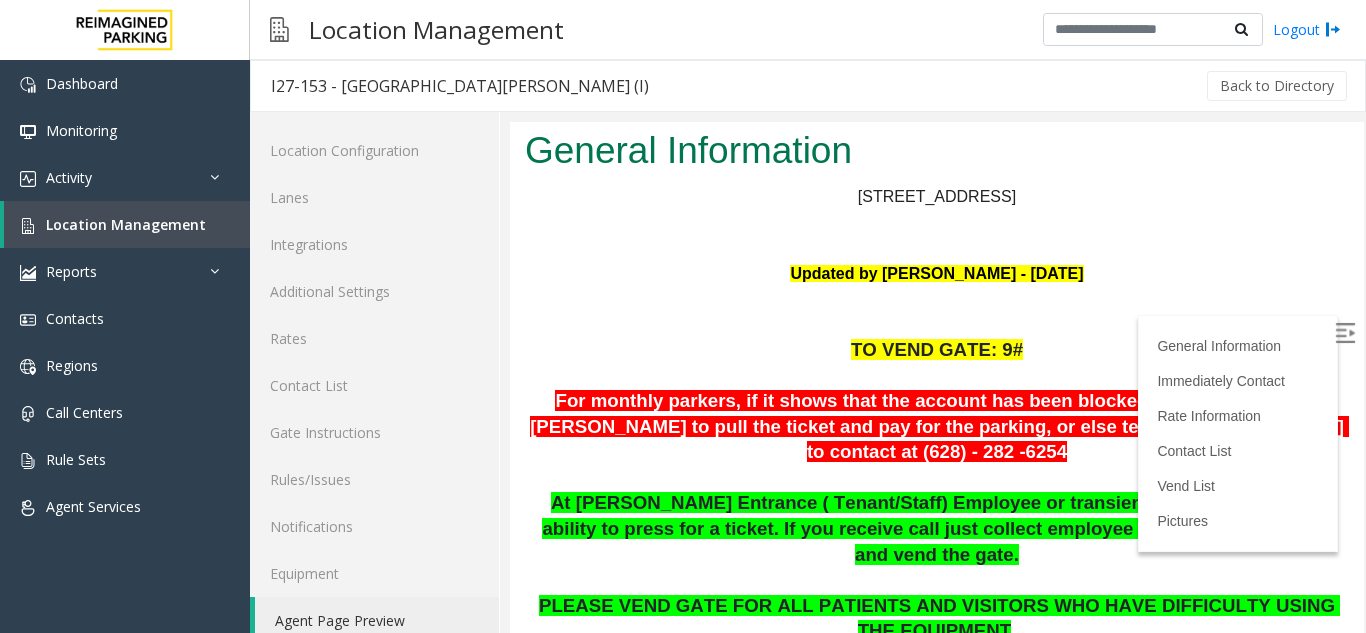 scroll, scrollTop: 100, scrollLeft: 0, axis: vertical 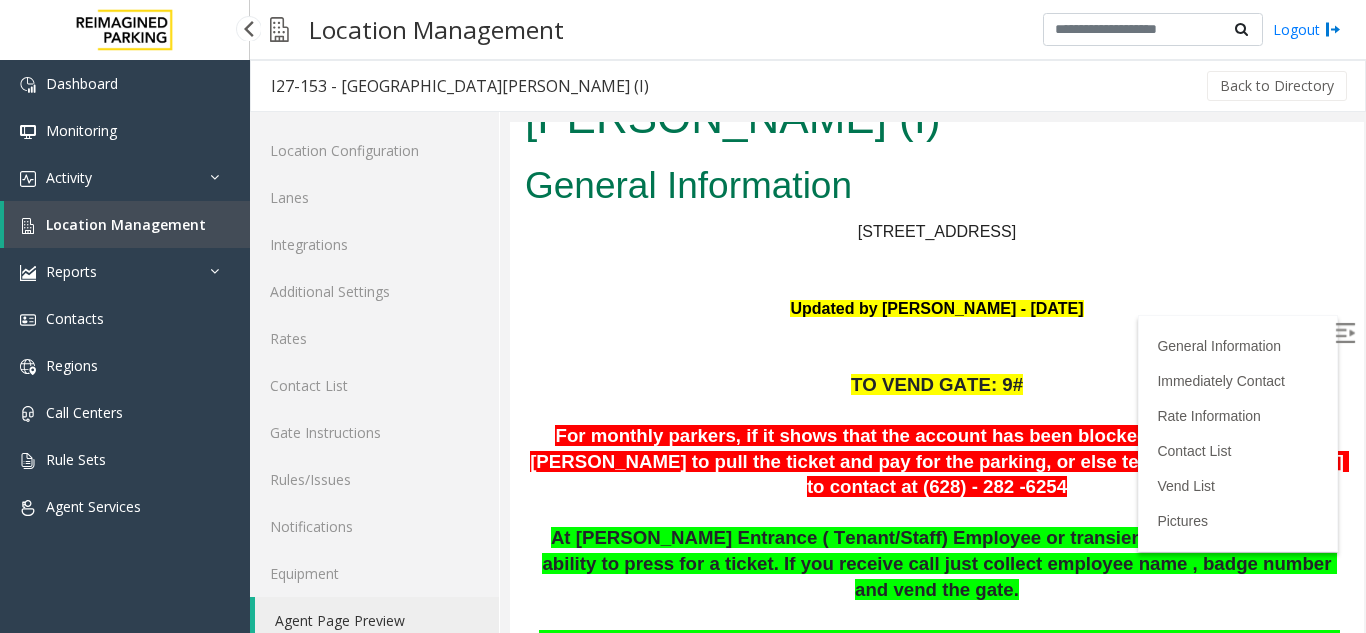 click on "Location Management" at bounding box center (126, 224) 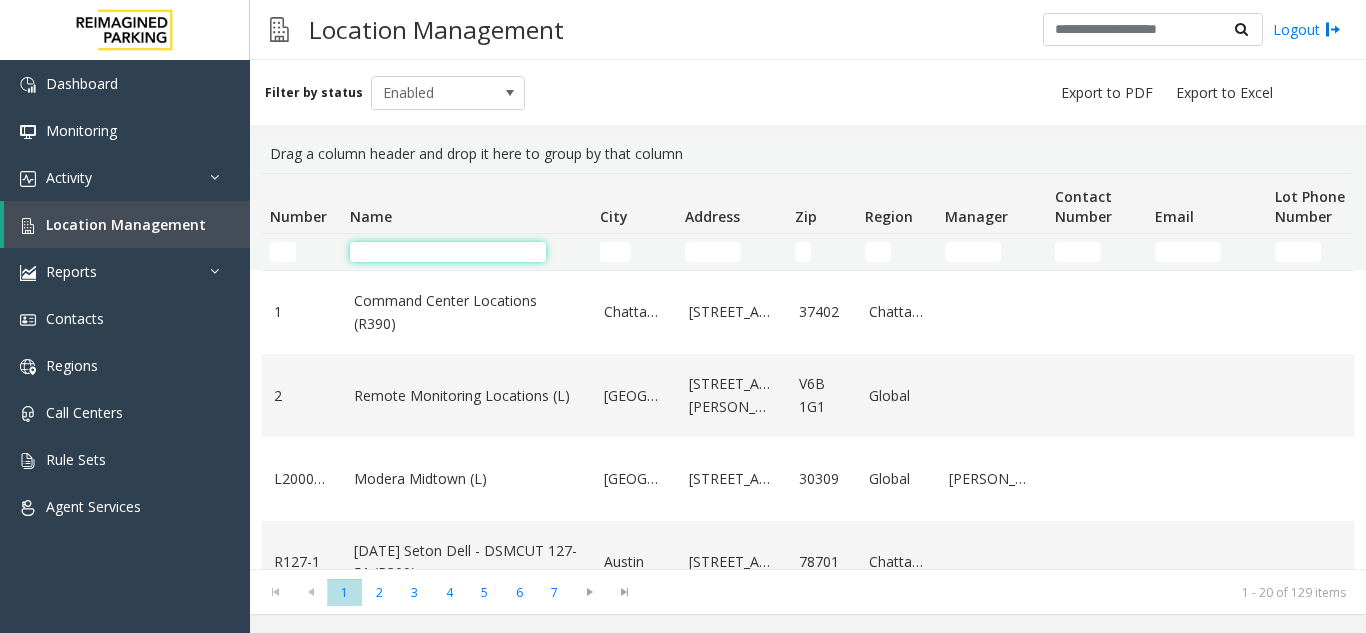 click 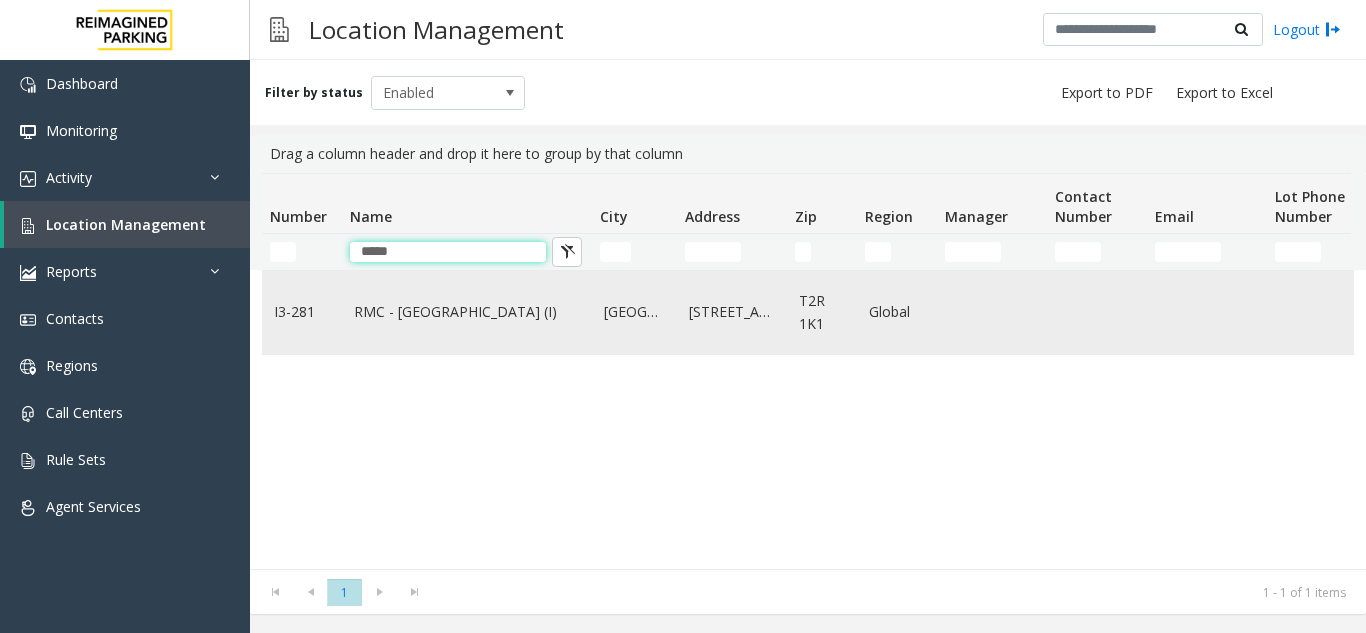 type on "*****" 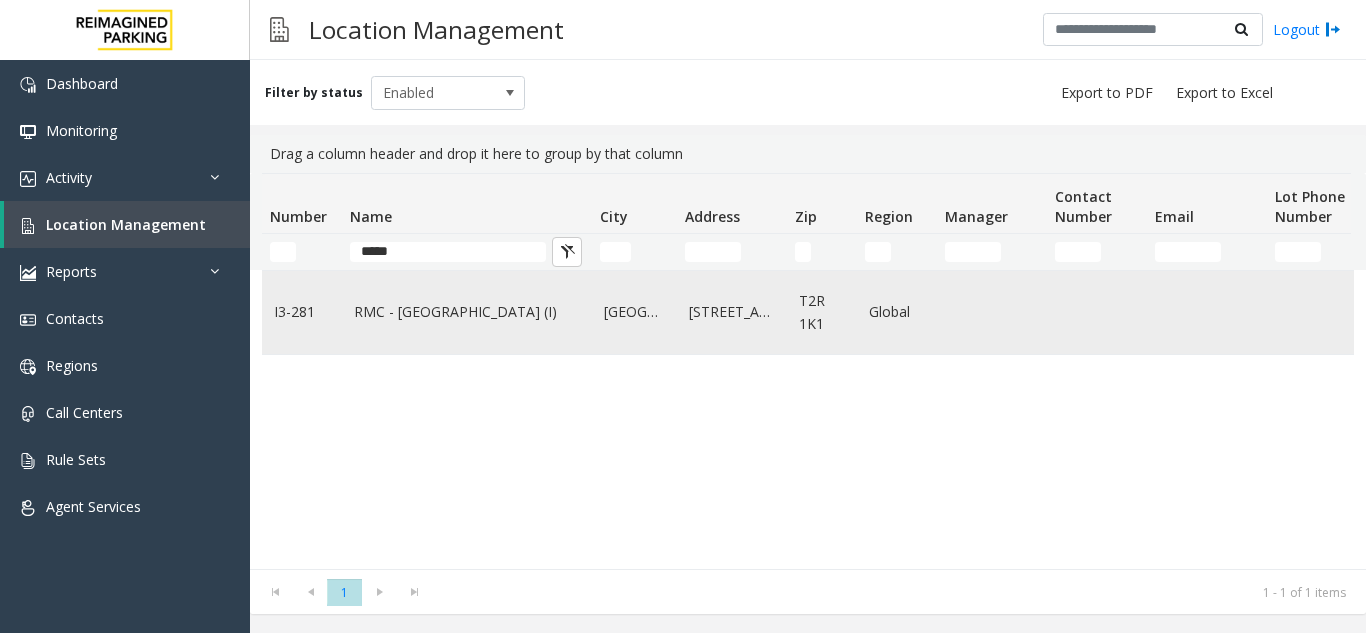 click on "RMC - [GEOGRAPHIC_DATA] (I)" 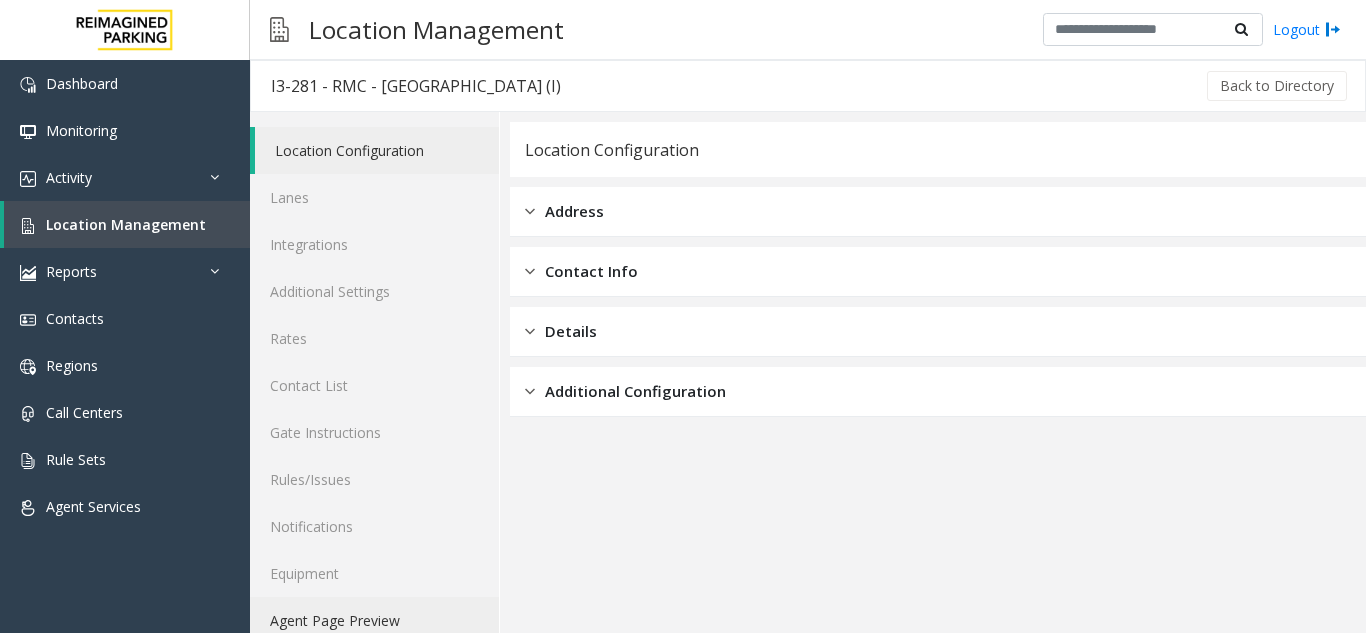 click on "Agent Page Preview" 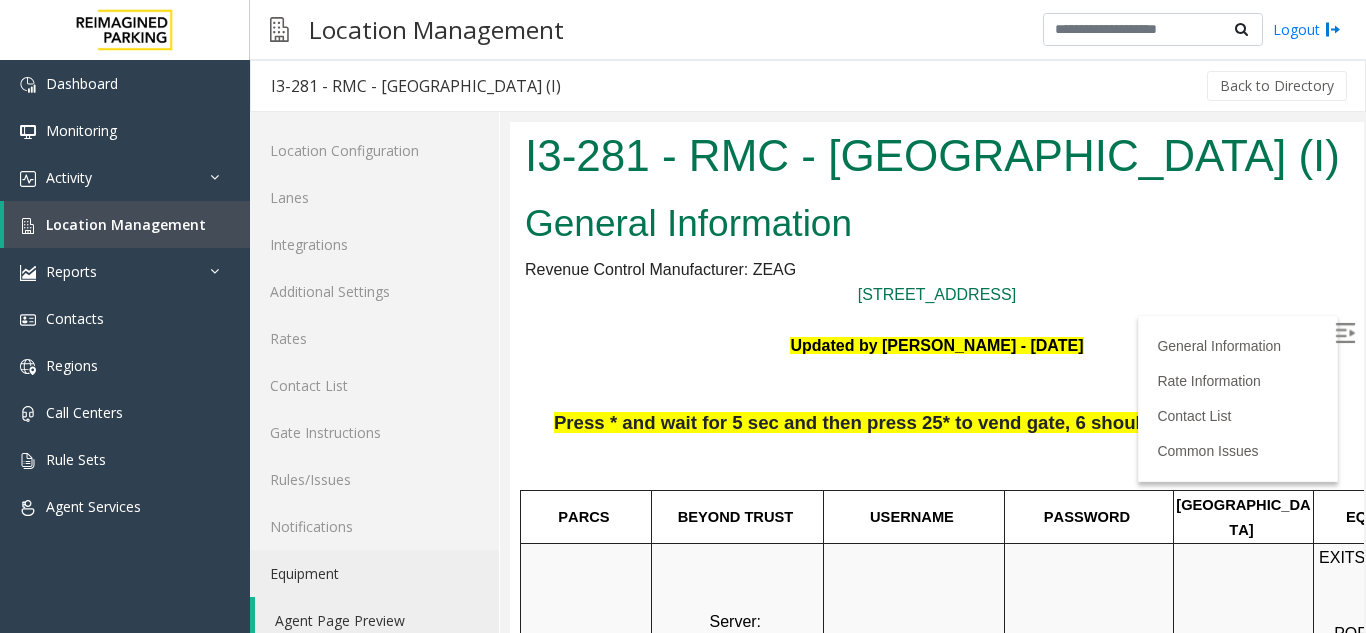 scroll, scrollTop: 0, scrollLeft: 0, axis: both 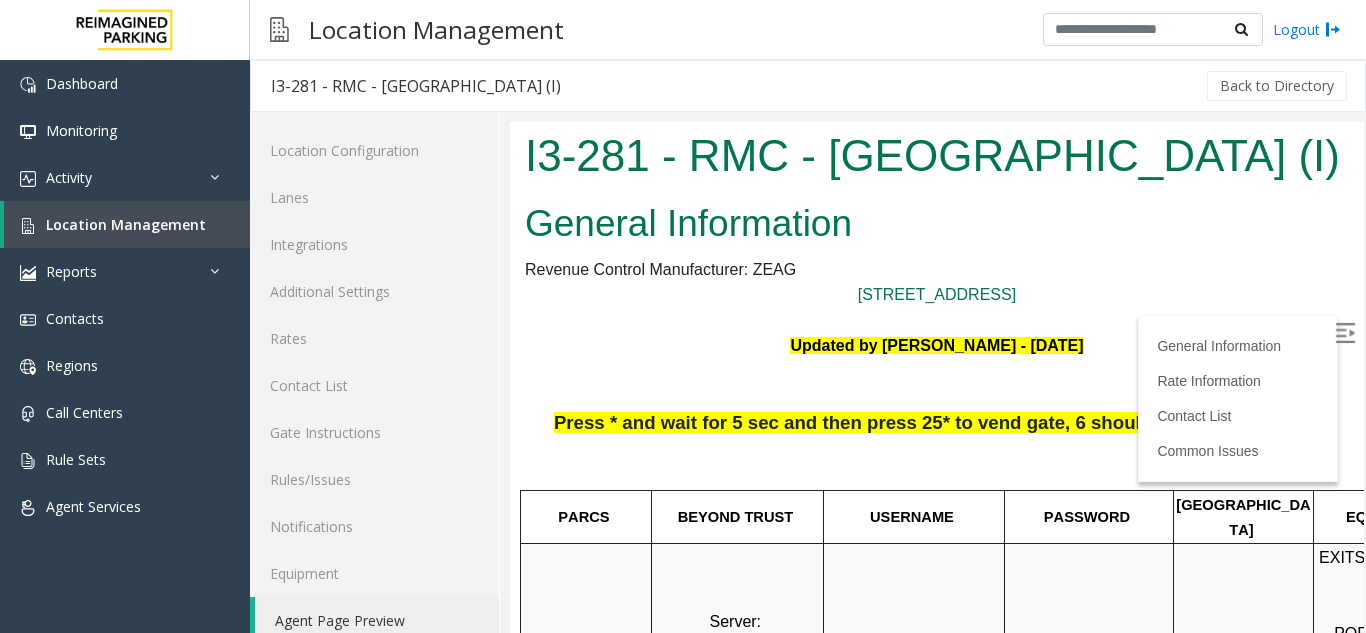 click on "General Information" at bounding box center [937, 224] 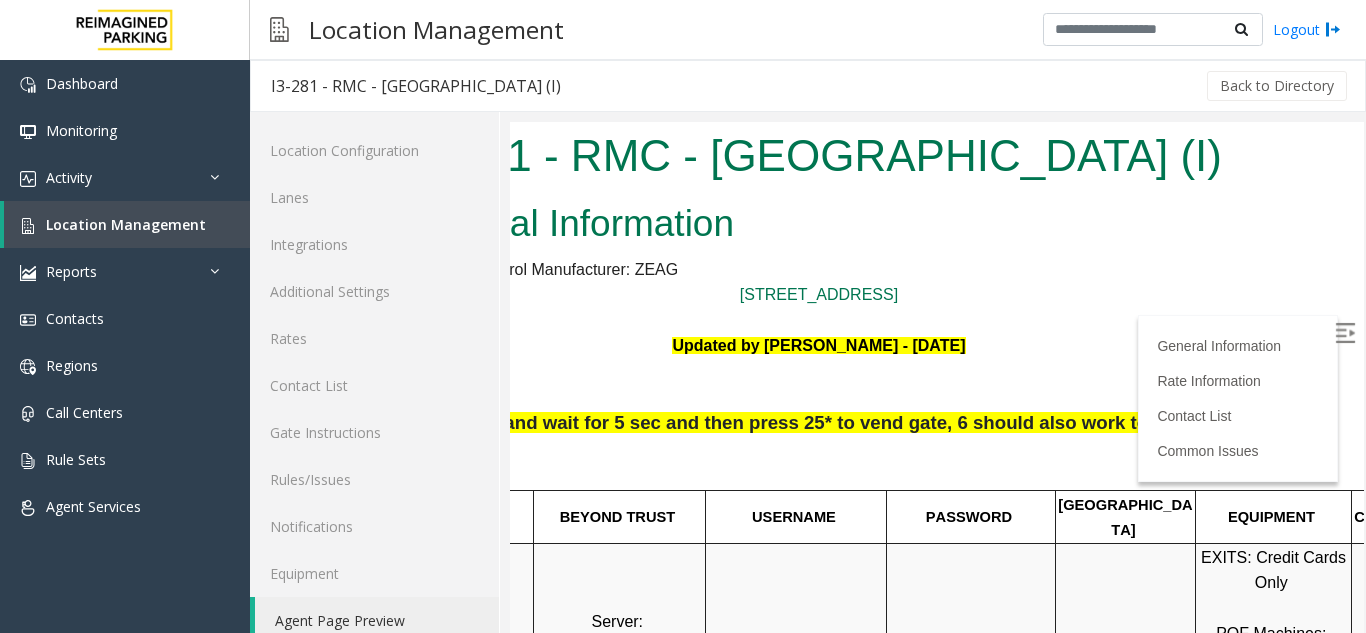 scroll, scrollTop: 0, scrollLeft: 282, axis: horizontal 